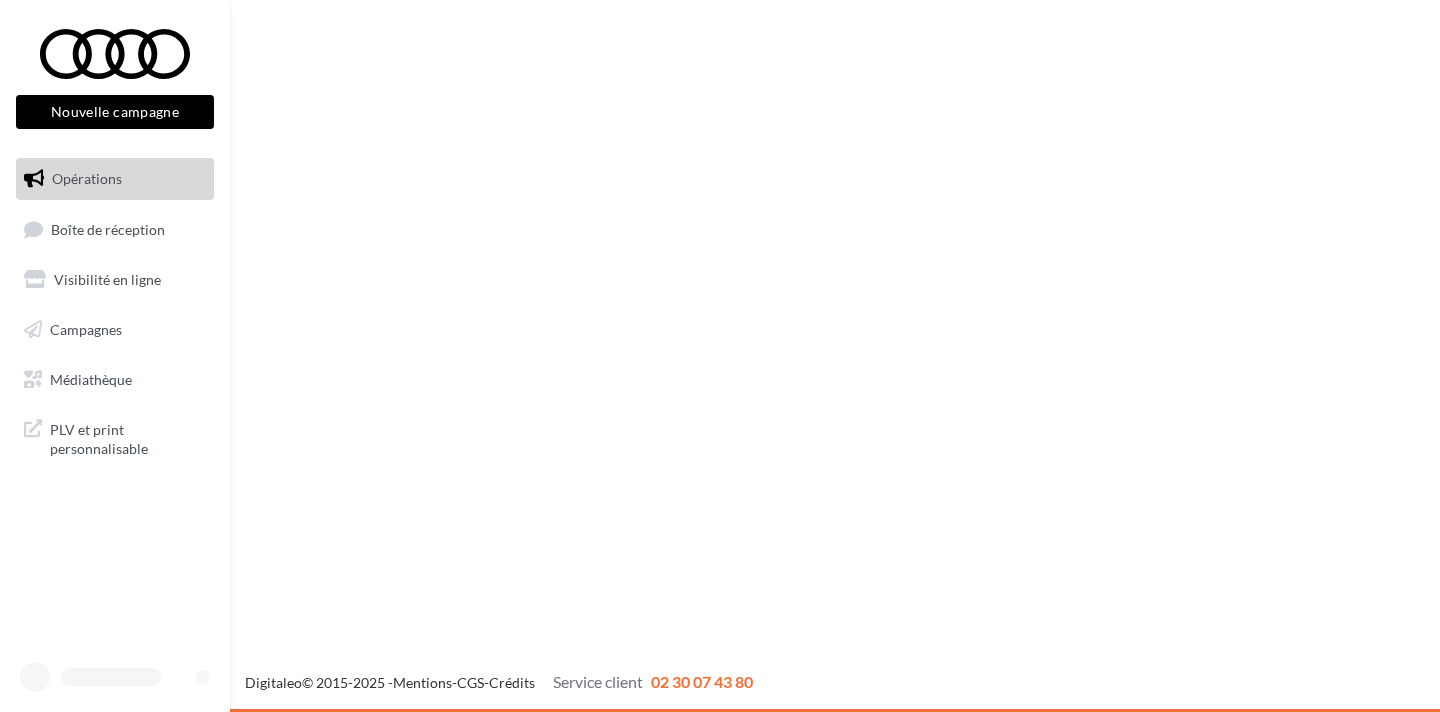 scroll, scrollTop: 0, scrollLeft: 0, axis: both 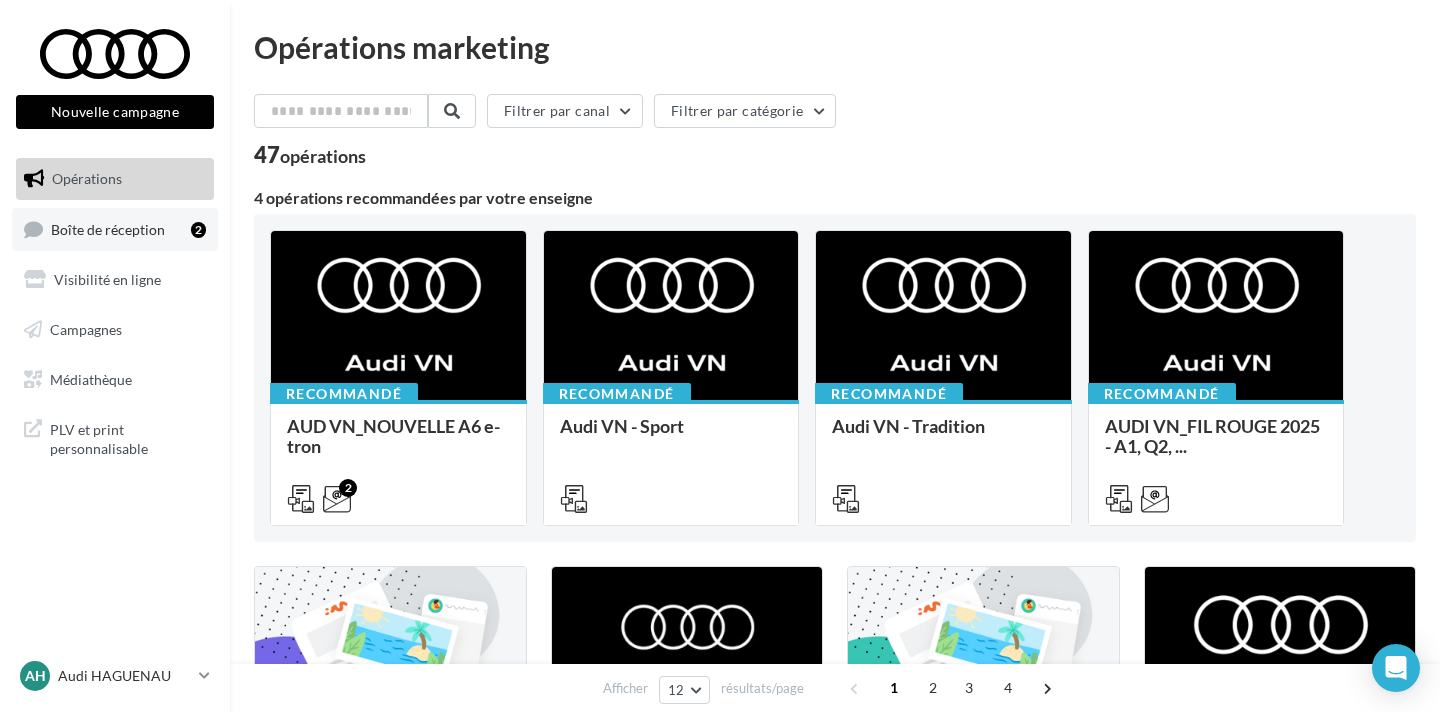 click on "Boîte de réception
2" at bounding box center (115, 229) 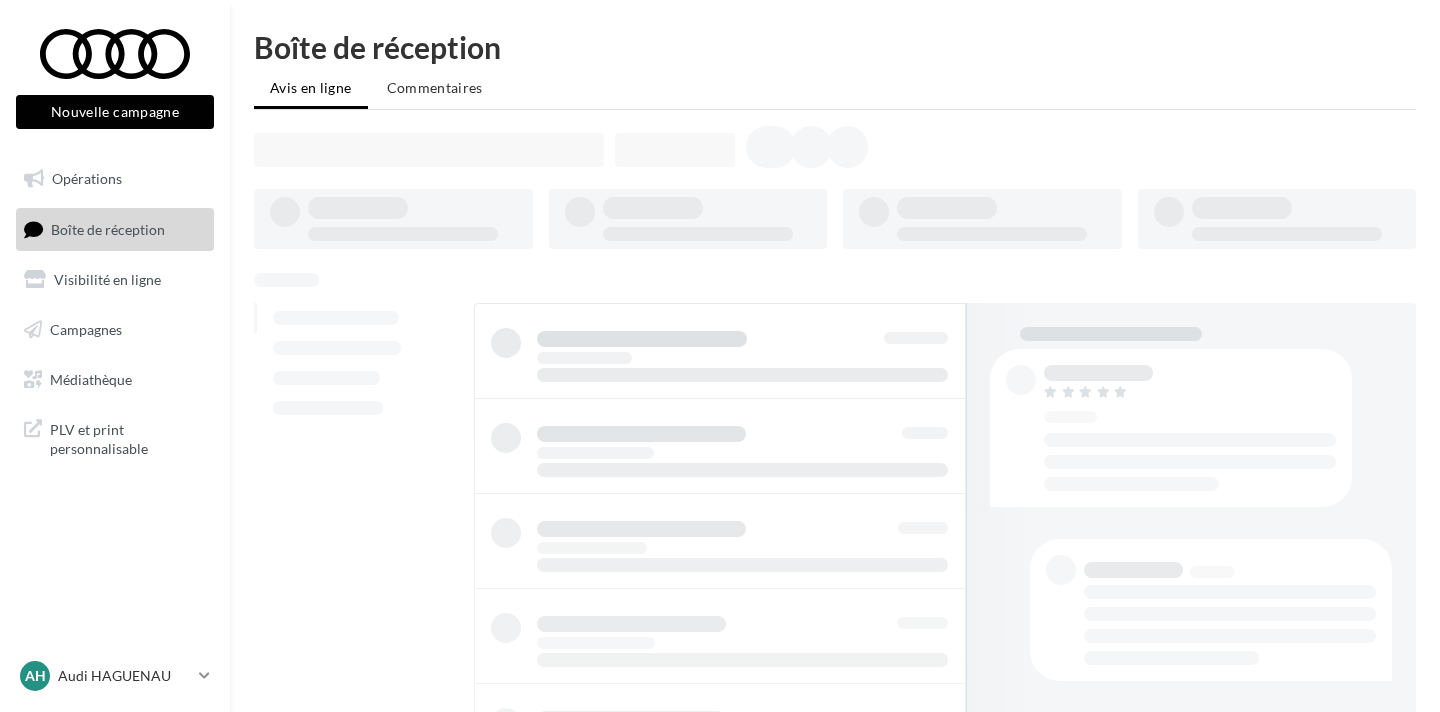 scroll, scrollTop: 0, scrollLeft: 0, axis: both 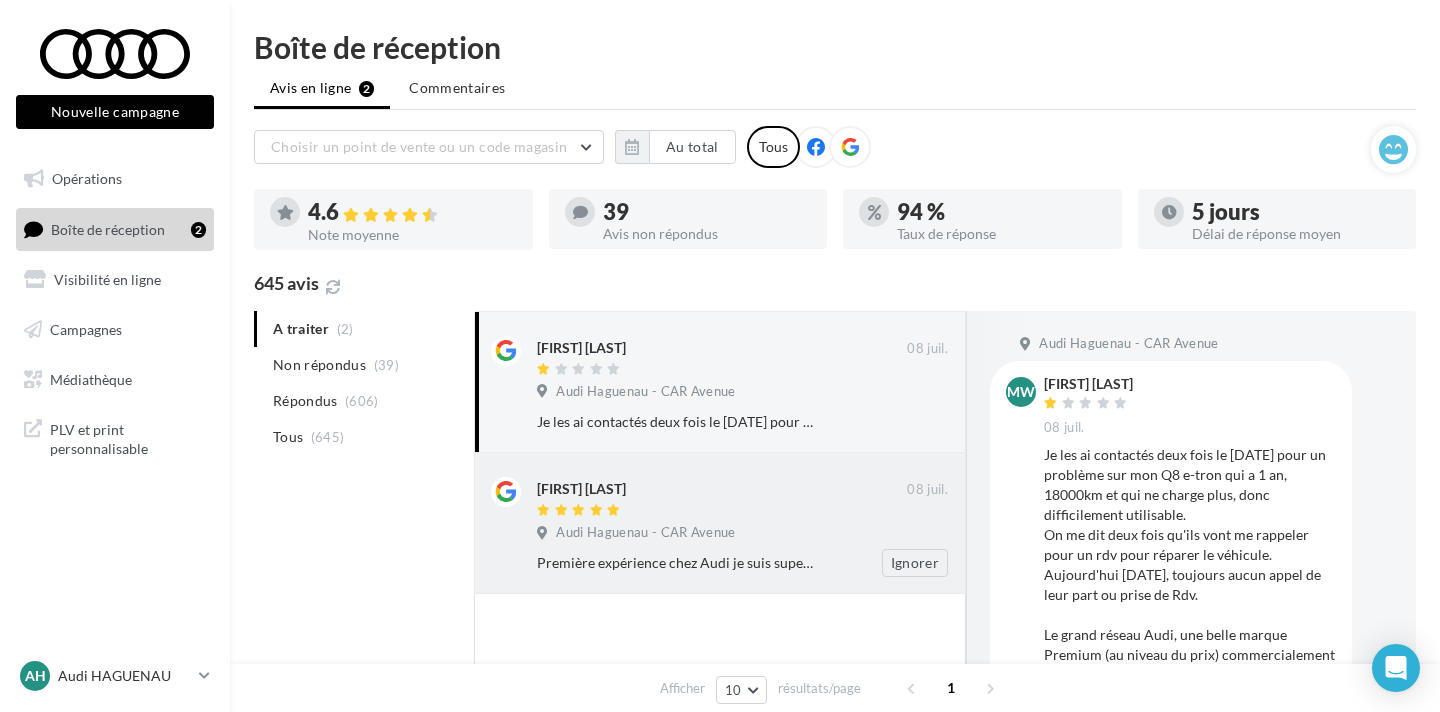 click at bounding box center (722, 511) 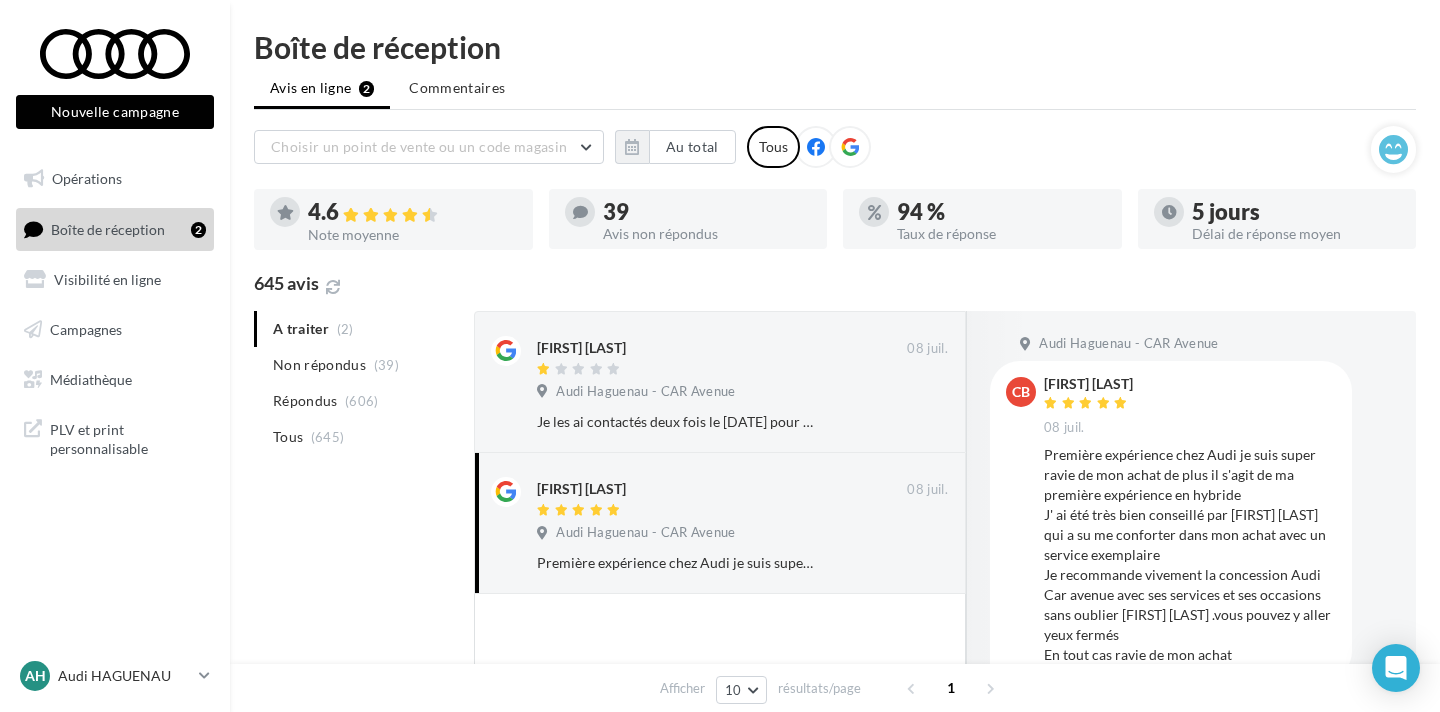 scroll, scrollTop: 1, scrollLeft: 0, axis: vertical 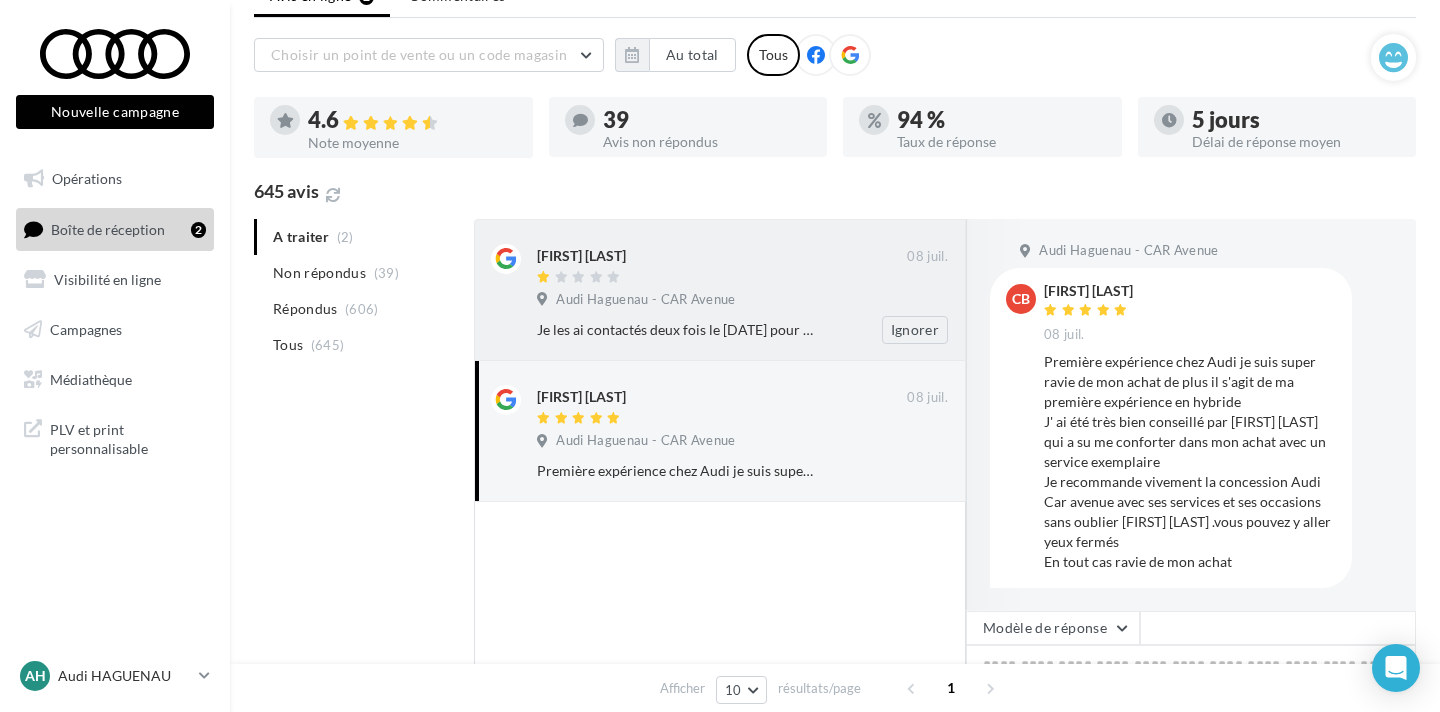 click on "[FIRST] [LAST]
[DATE]
Audi Haguenau - CAR Avenue
Ignorer" at bounding box center [742, 294] 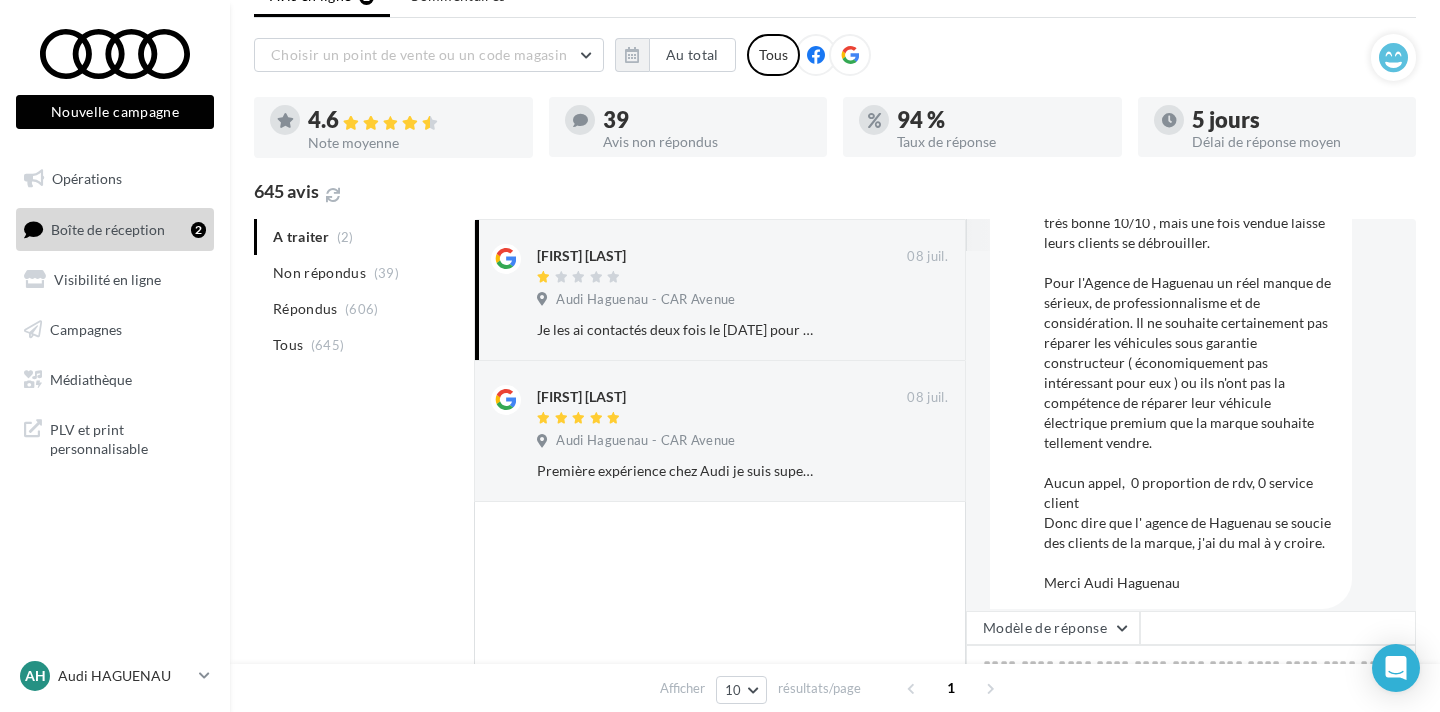 scroll, scrollTop: 361, scrollLeft: 0, axis: vertical 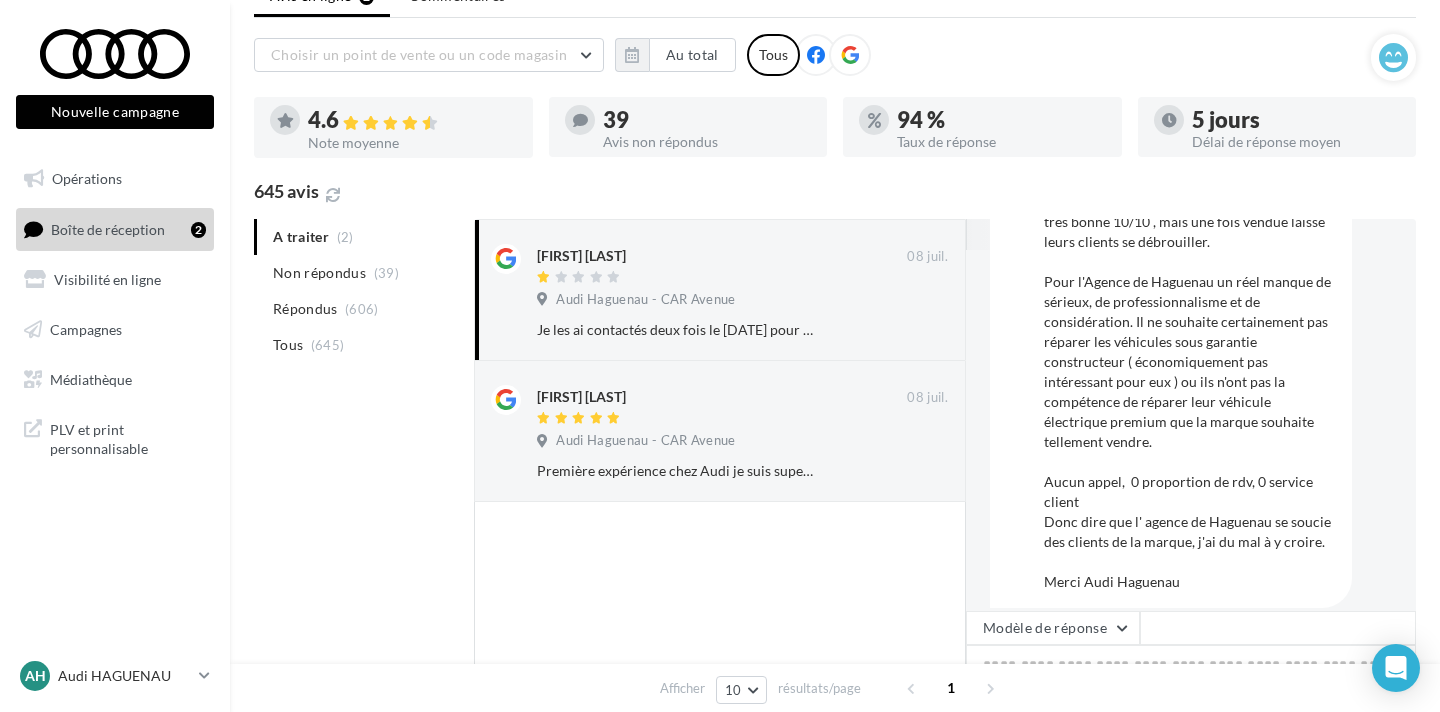 drag, startPoint x: 1181, startPoint y: 567, endPoint x: 1048, endPoint y: 358, distance: 247.72969 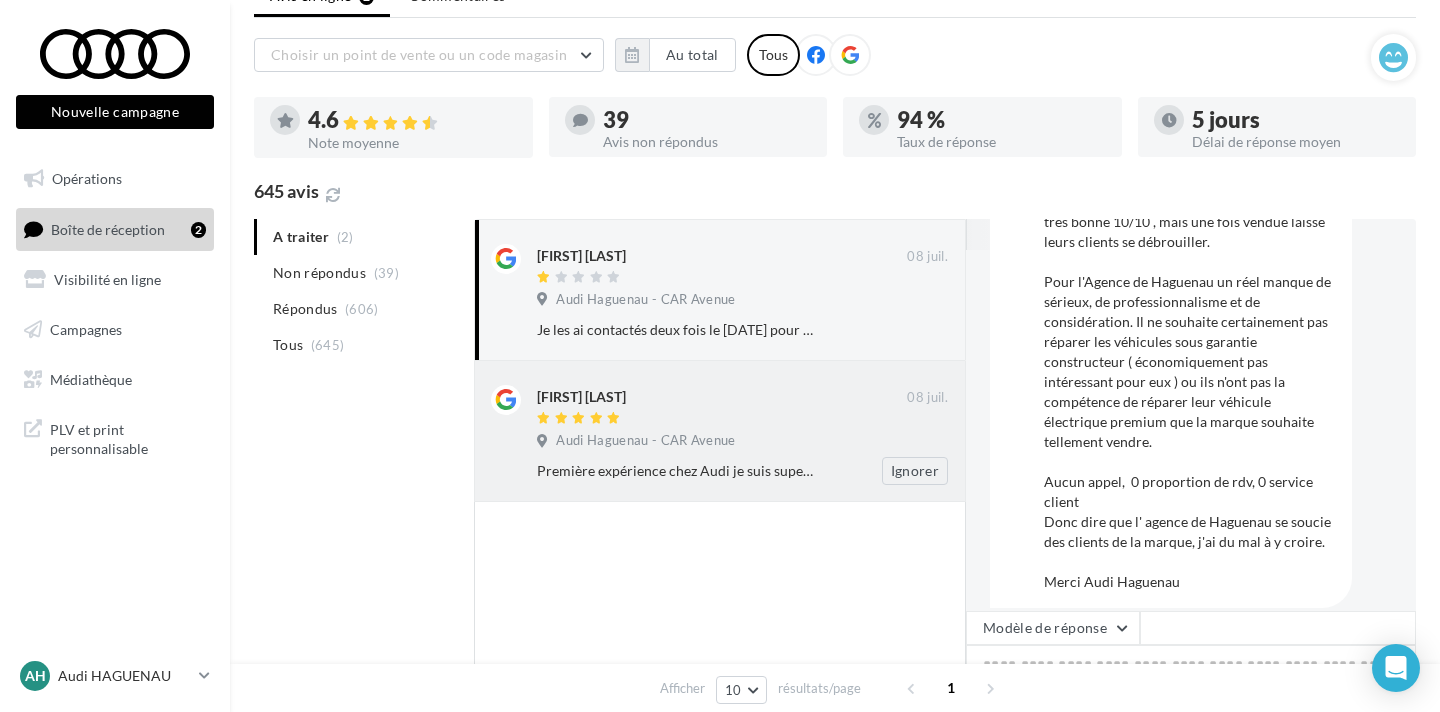 click on "Audi Haguenau - CAR Avenue" at bounding box center (742, 443) 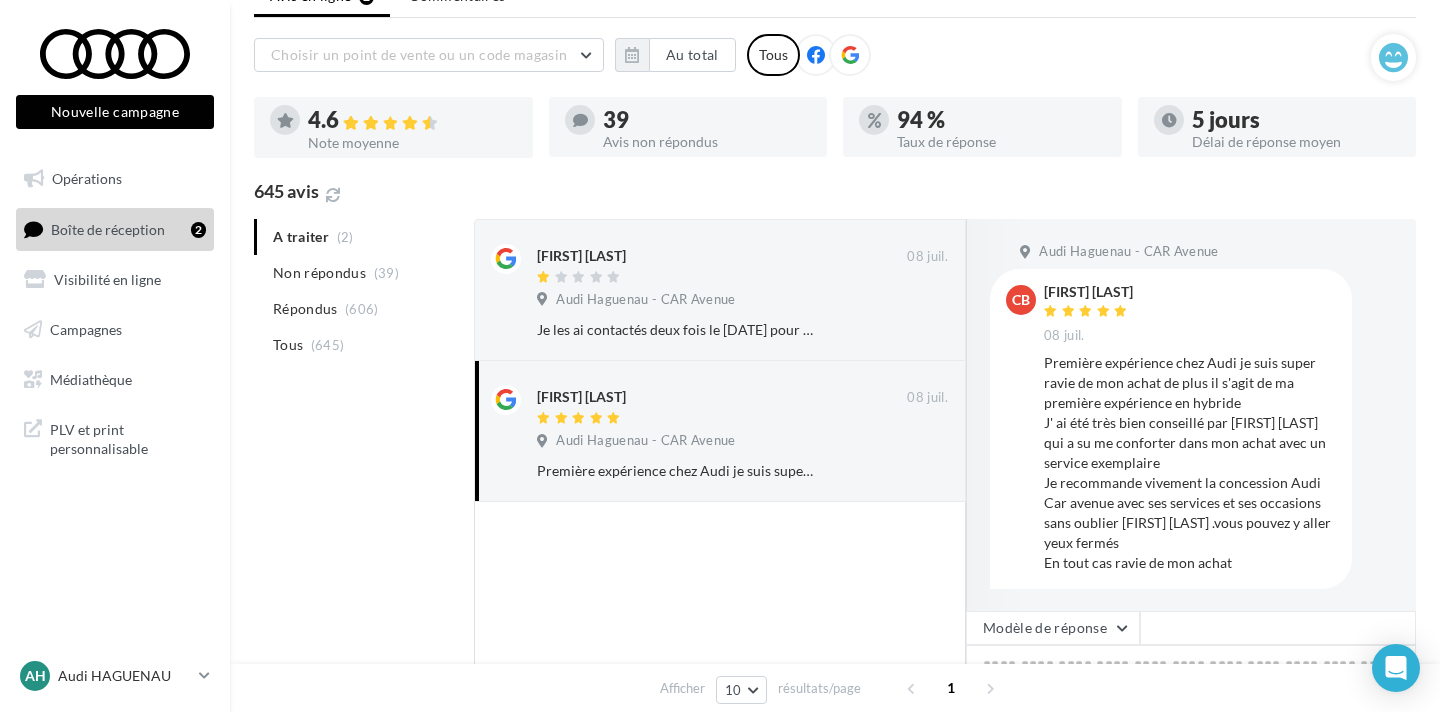 scroll, scrollTop: 1, scrollLeft: 0, axis: vertical 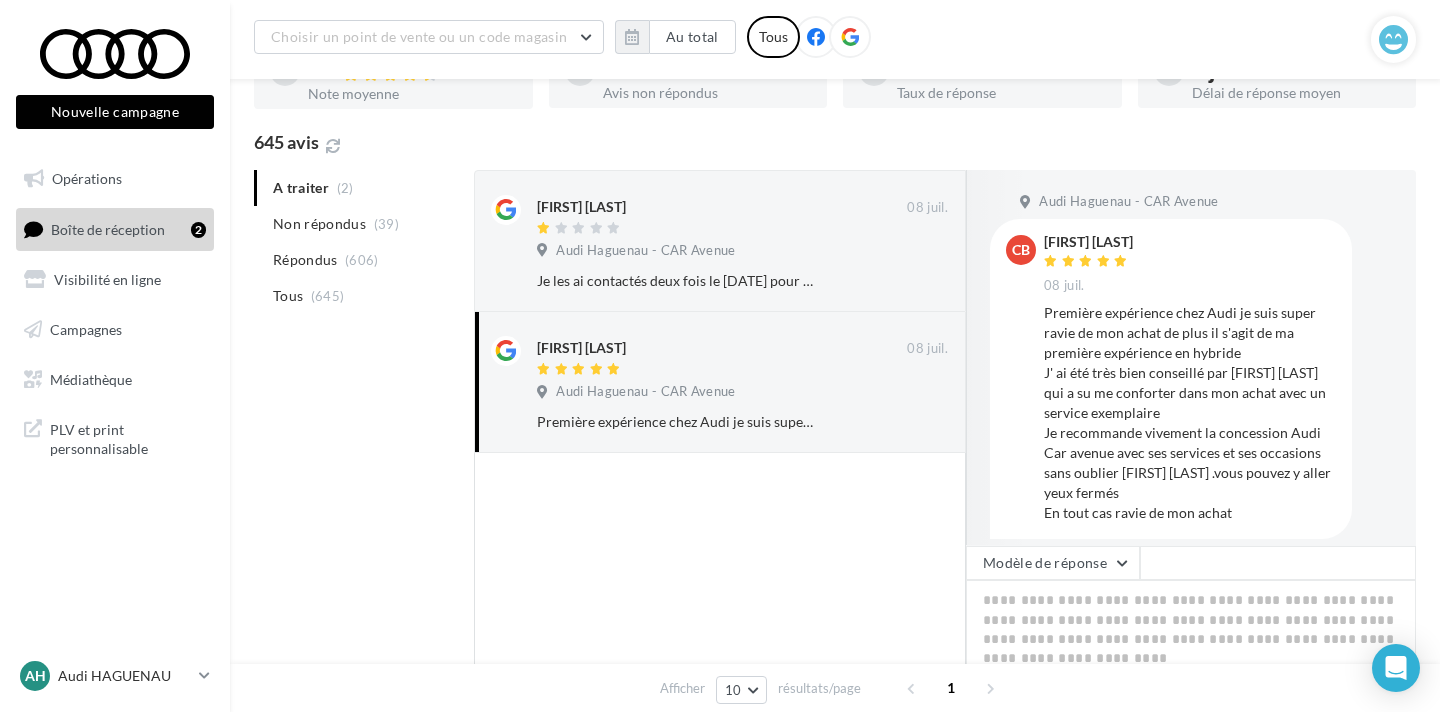 click on "Audi Haguenau - CAR Avenue         CB
[FIRST] [LAST]
[DATE]
Première expérience chez Audi je suis super ravie de mon achat de plus il s'agit de ma première expérience en hybride
J' ai été très bien conseillé par [FIRST] [LAST] qui a su me conforter dans mon achat avec un service exemplaire
Je recommande vivement la concession Audi Car avenue avec ses services et ses occasions sans oublier [FIRST] [LAST] .vous pouvez y aller yeux fermés
En tout cas ravie de mon achat     Modèle de réponse
Générer une réponse
Poster ma réponse" at bounding box center [1191, 462] 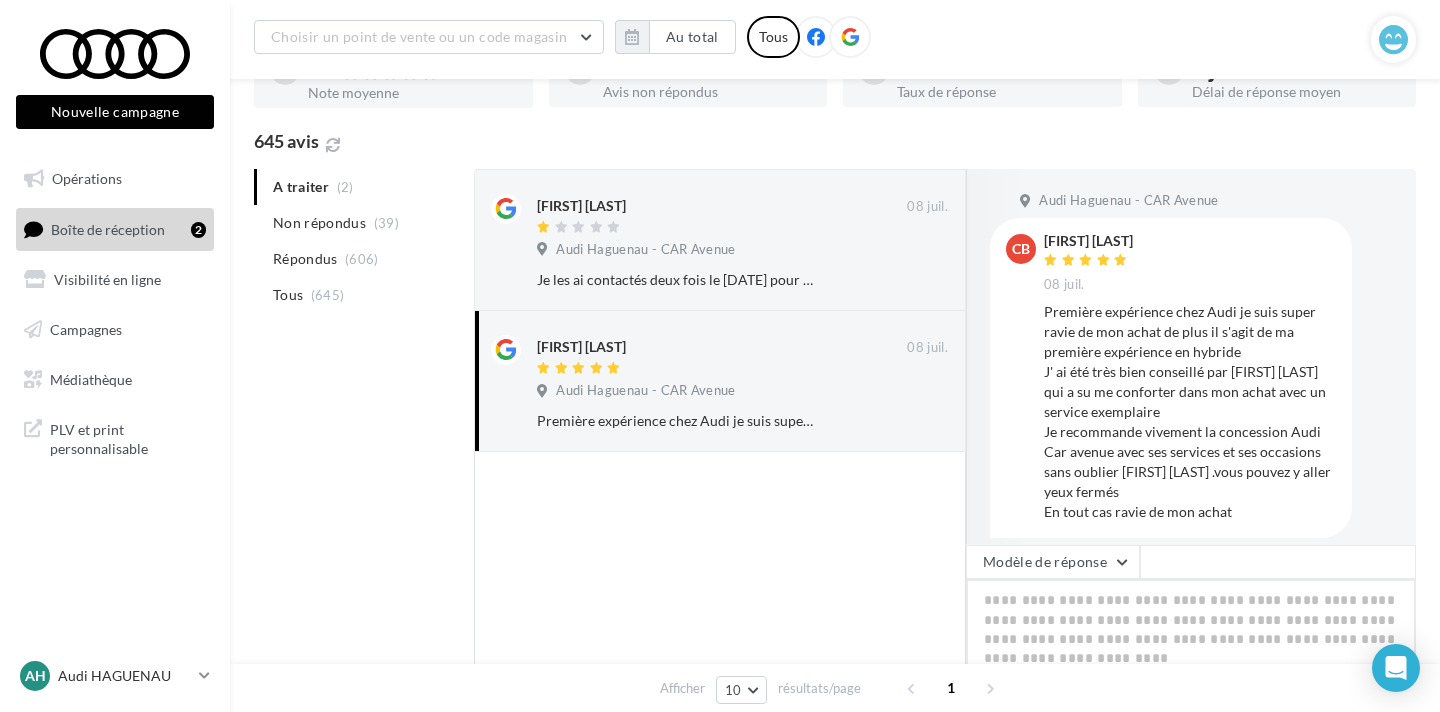 click at bounding box center (1191, 641) 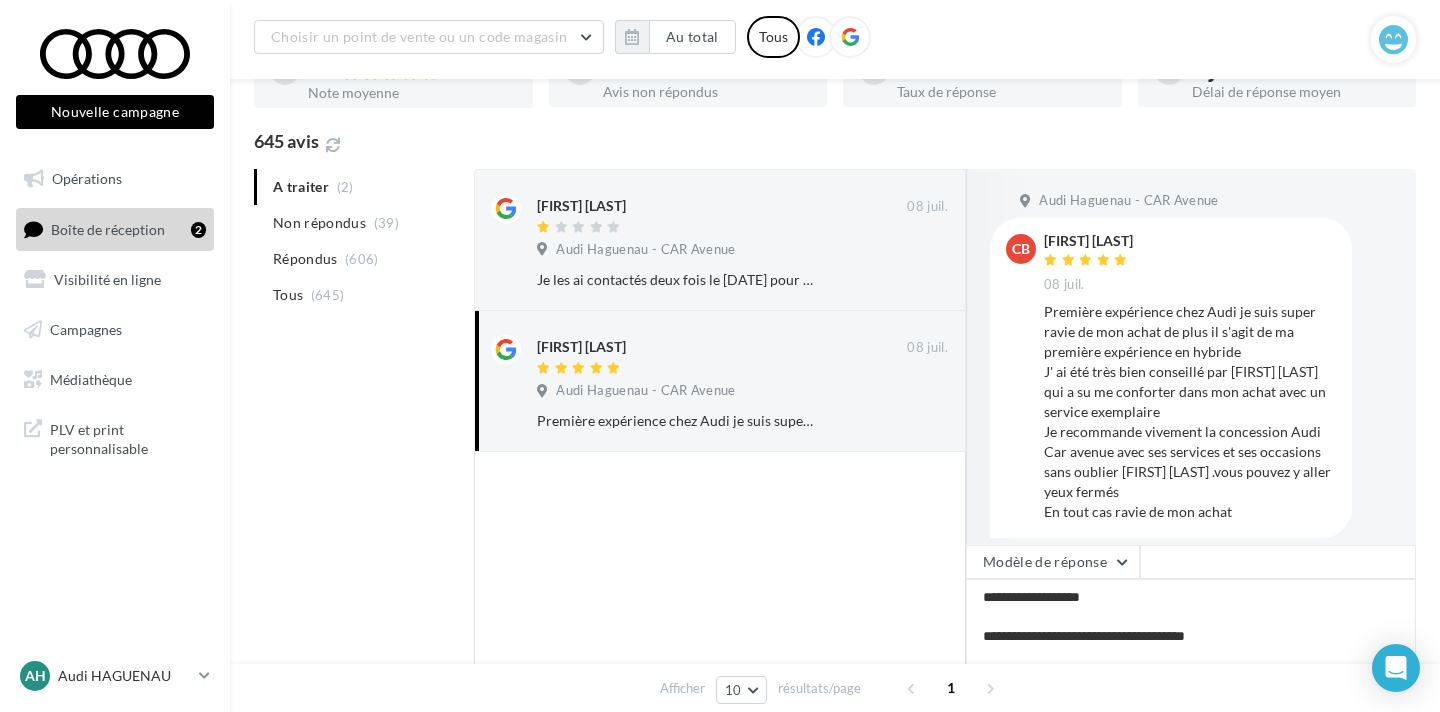 drag, startPoint x: 1233, startPoint y: 510, endPoint x: 1046, endPoint y: 314, distance: 270.89667 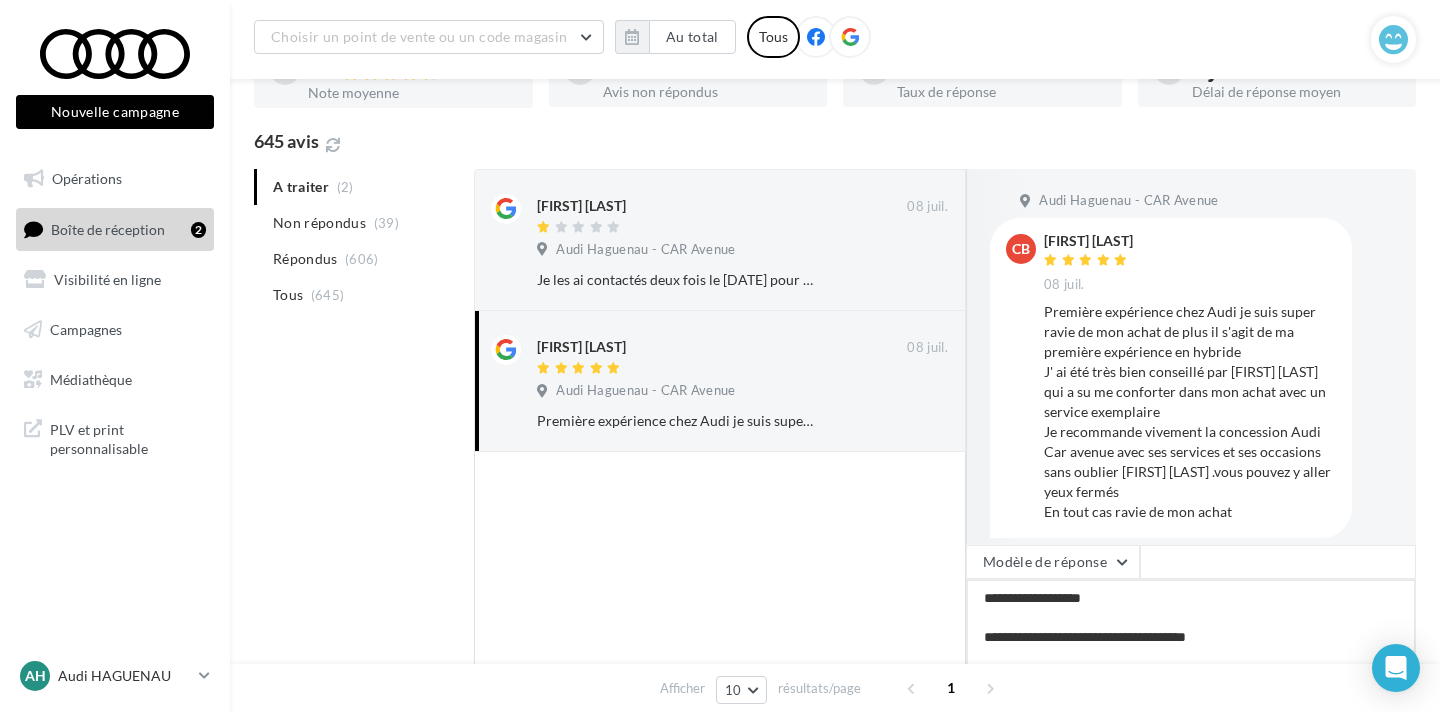 click on "**********" at bounding box center [1191, 641] 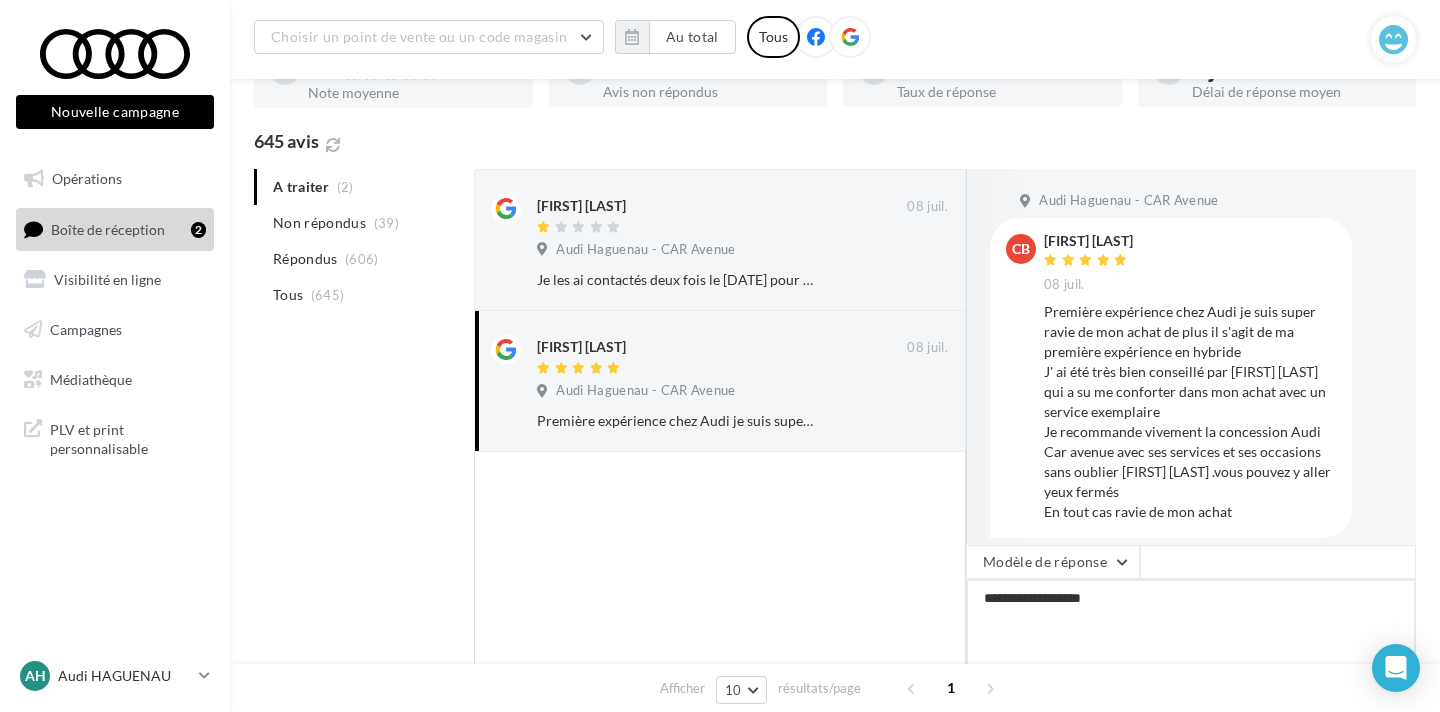 paste on "**********" 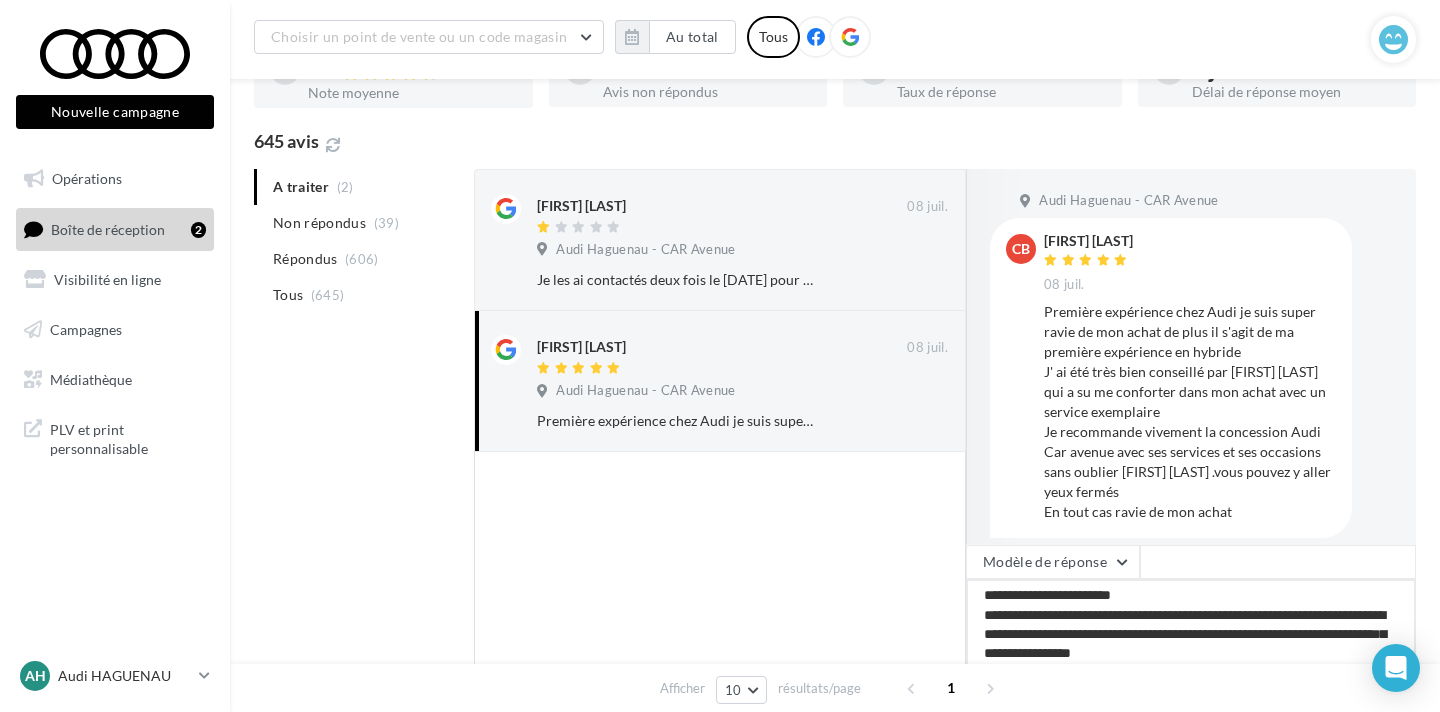 scroll, scrollTop: 89, scrollLeft: 0, axis: vertical 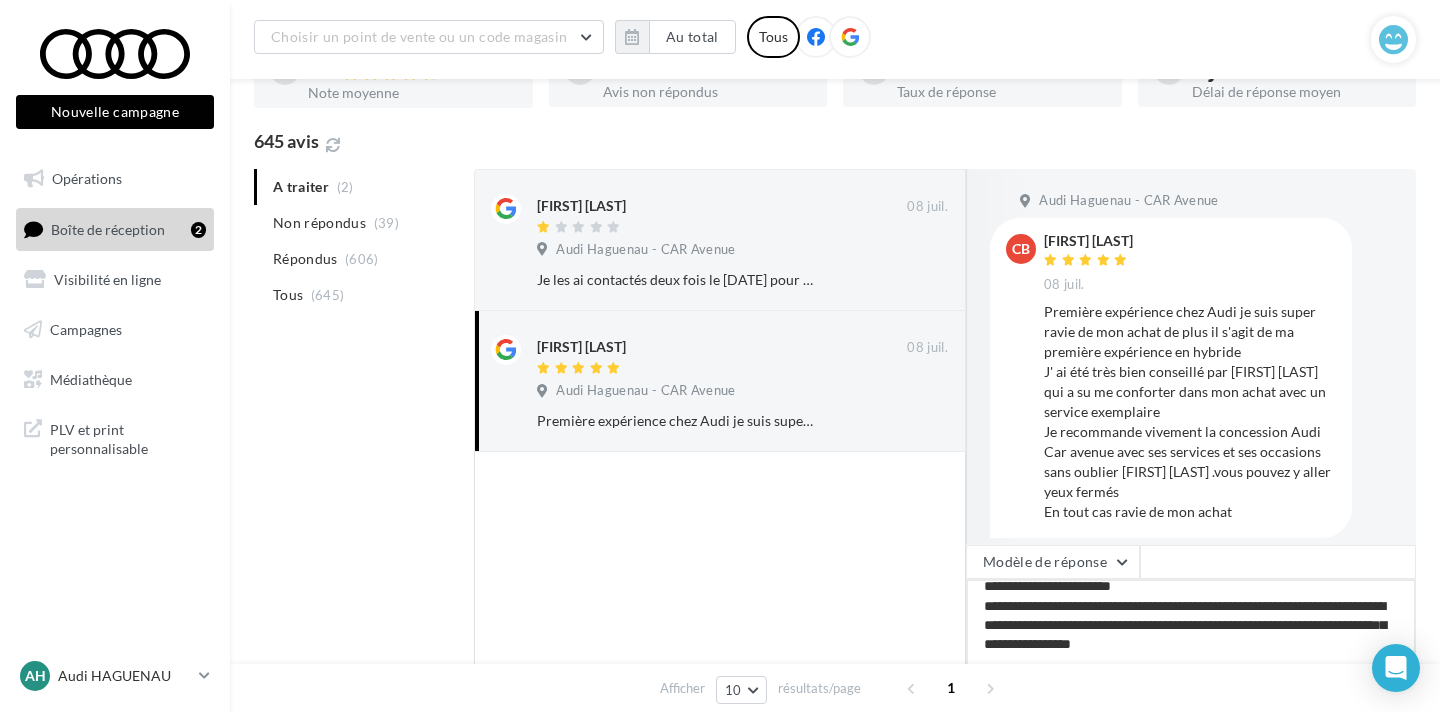 click on "**********" at bounding box center [1191, 641] 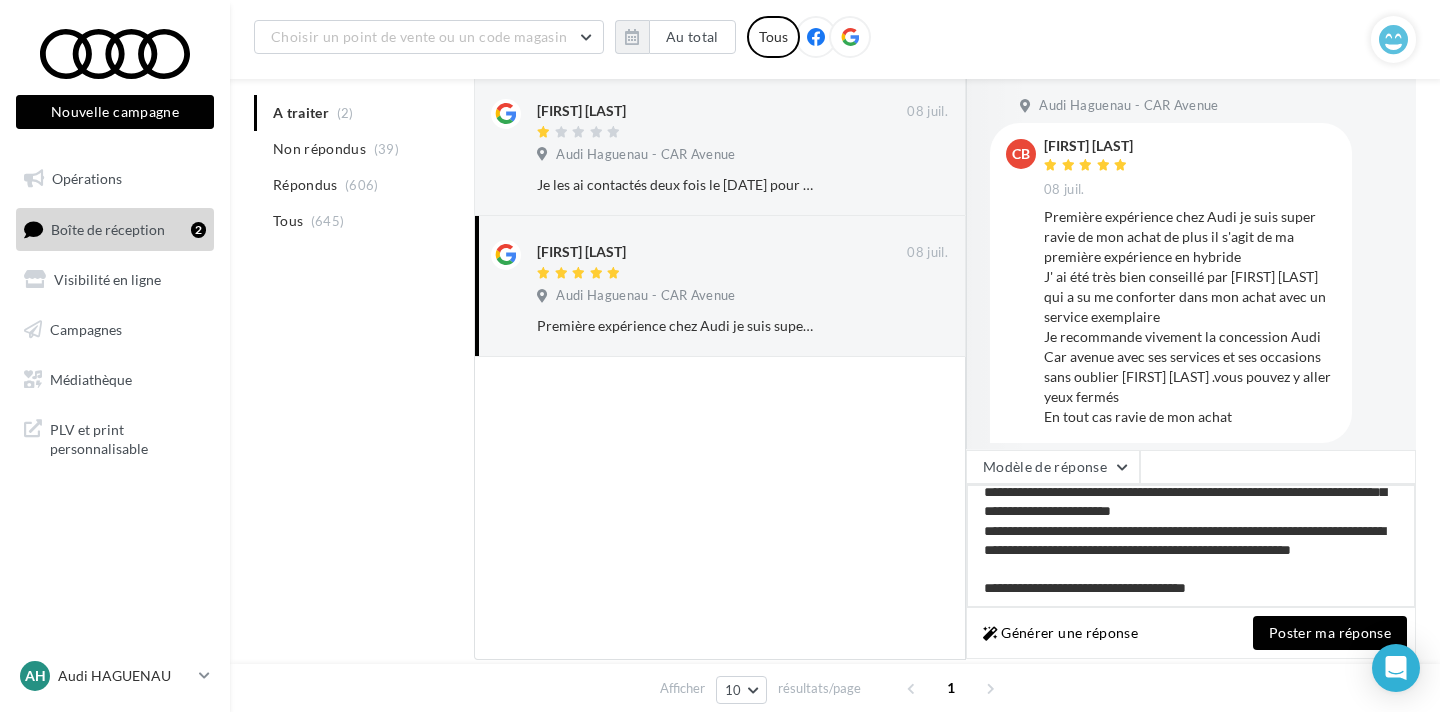scroll, scrollTop: 257, scrollLeft: 0, axis: vertical 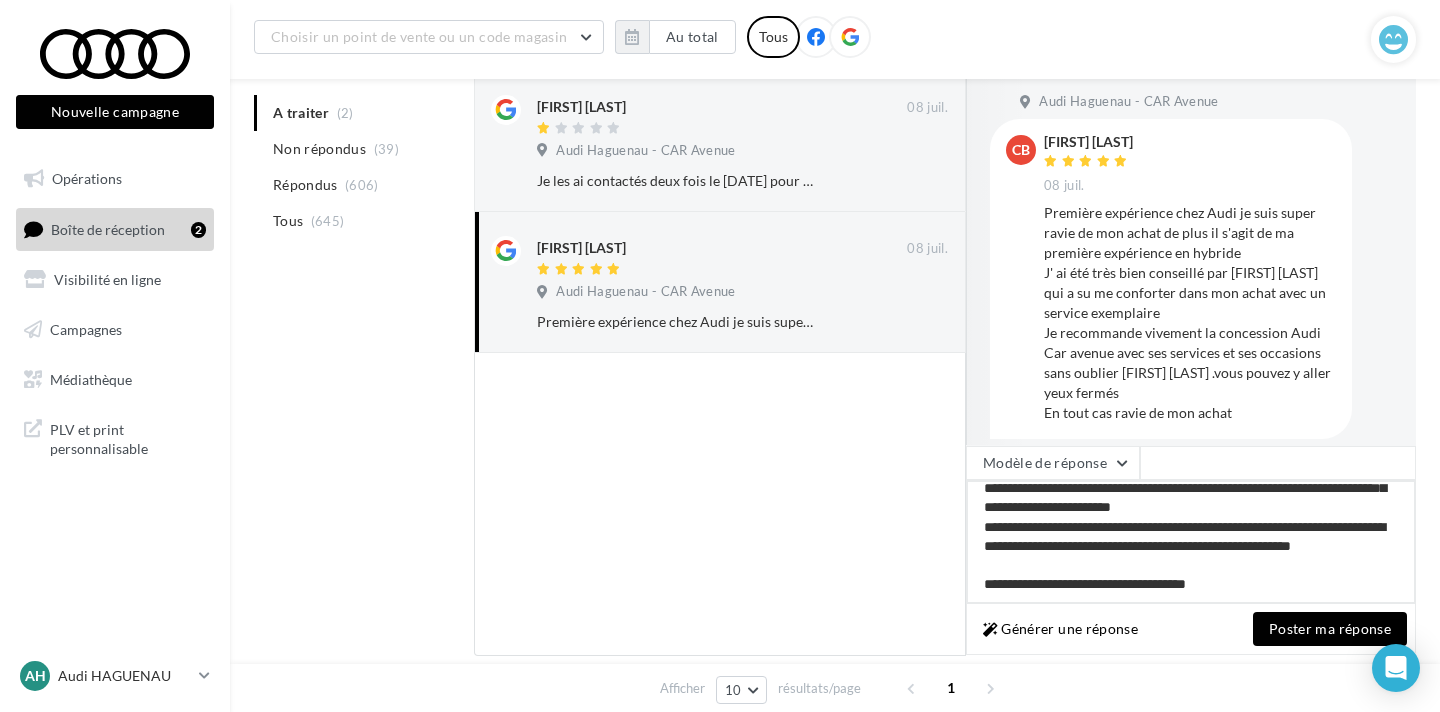 click on "**********" at bounding box center [1191, 542] 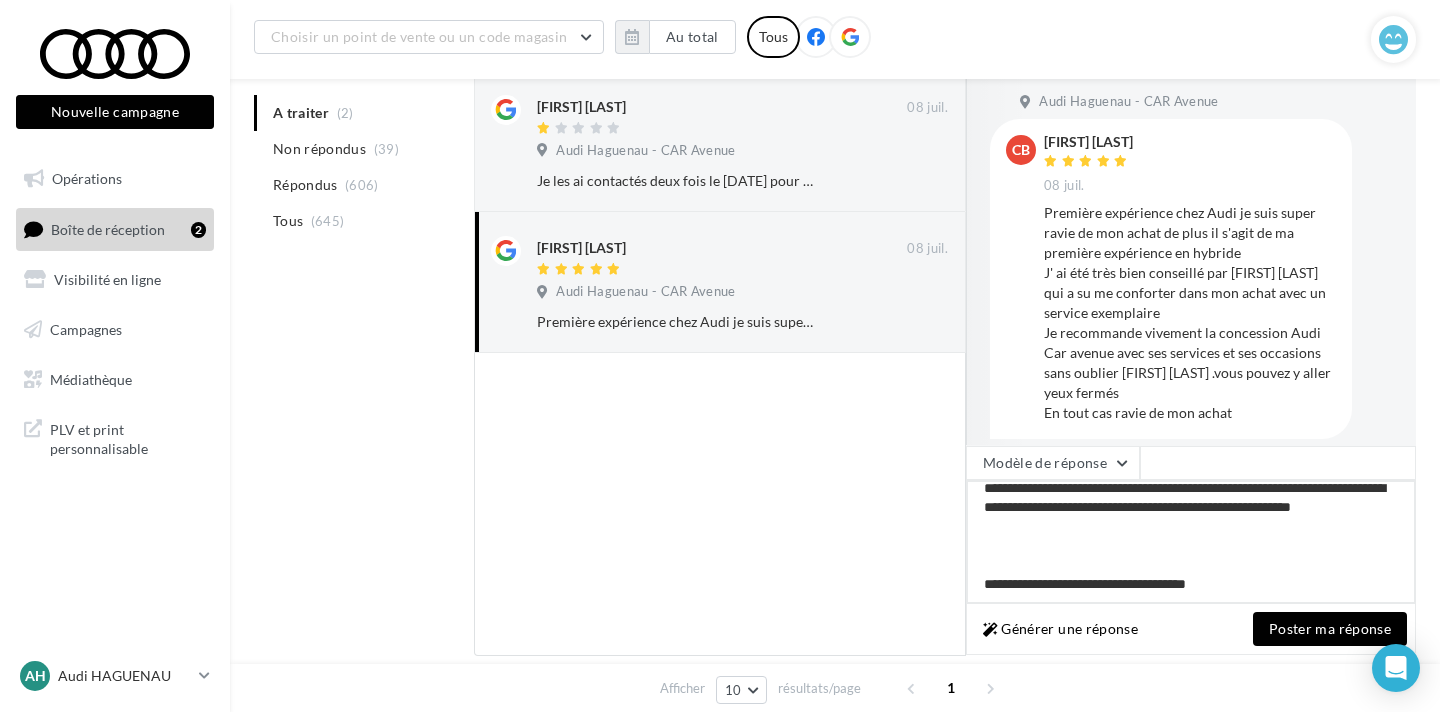 scroll, scrollTop: 127, scrollLeft: 0, axis: vertical 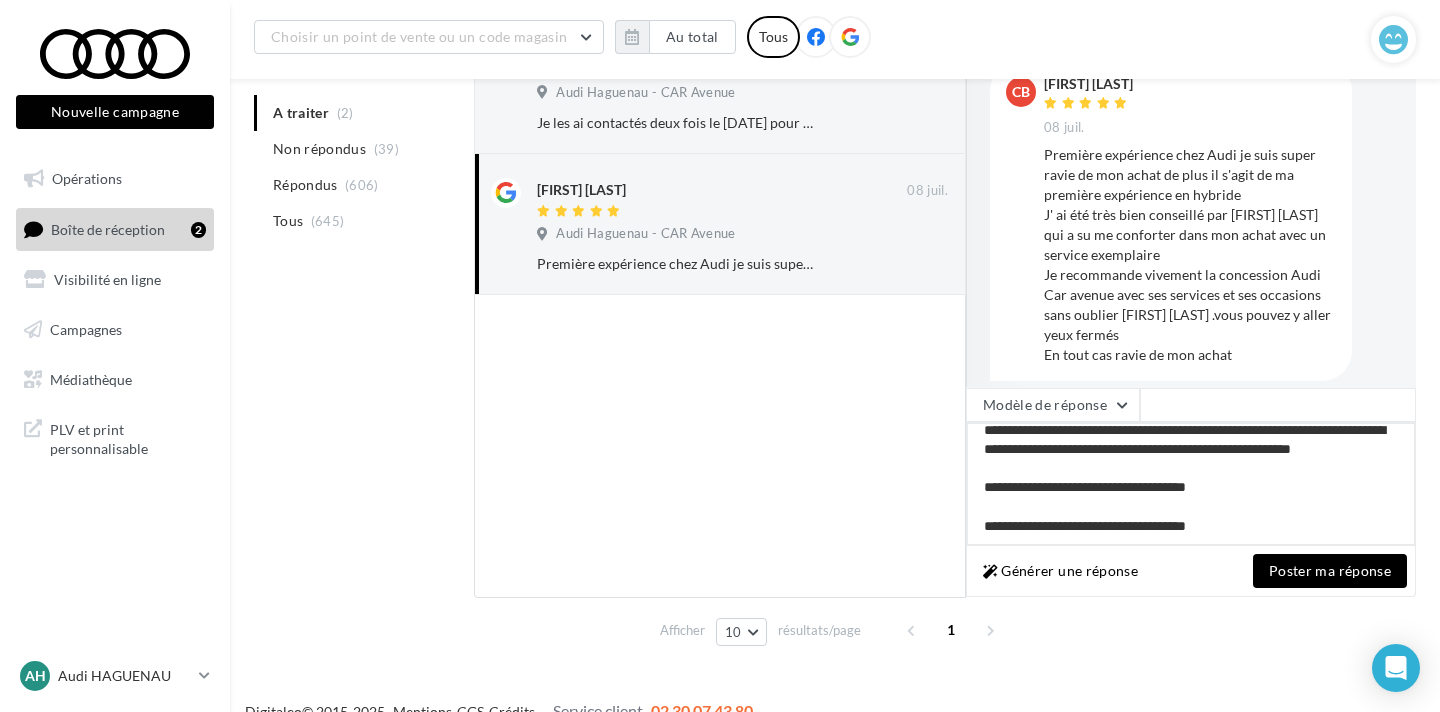 type on "**********" 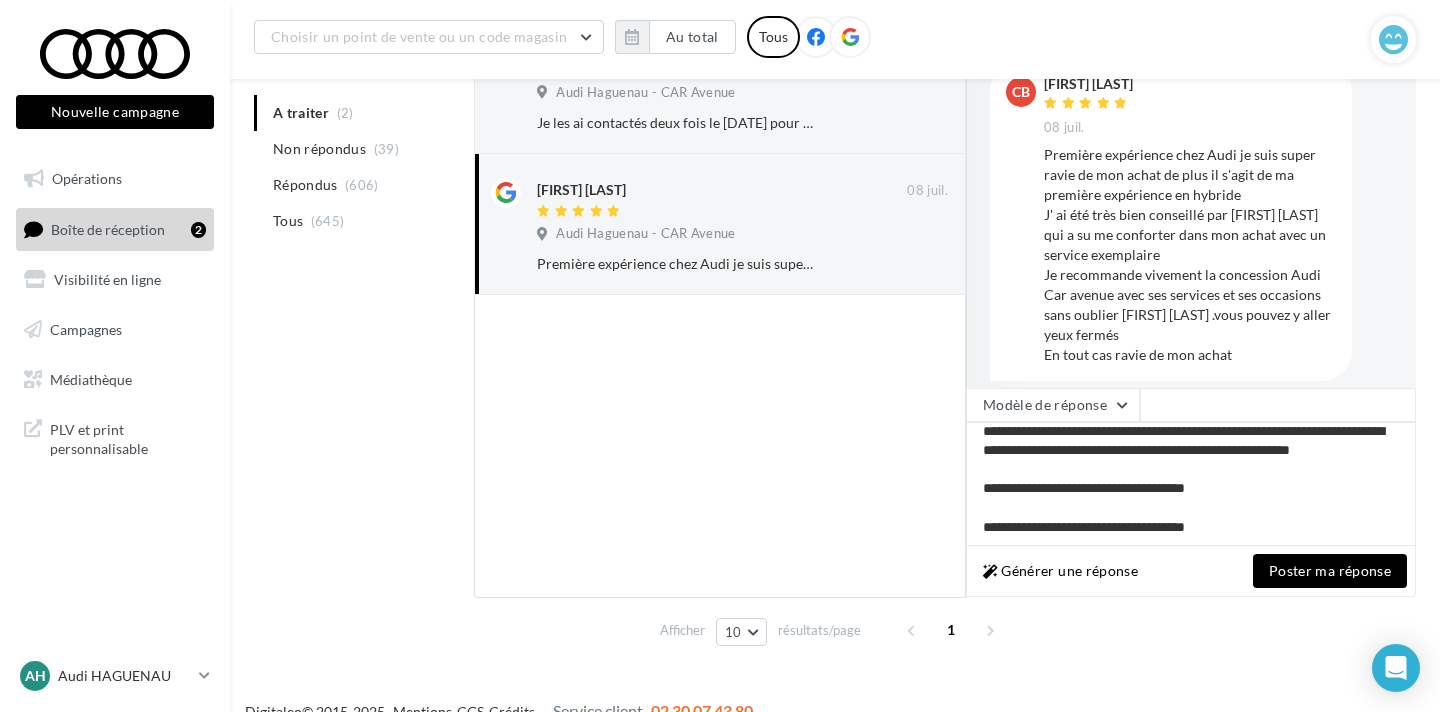 scroll, scrollTop: 125, scrollLeft: 0, axis: vertical 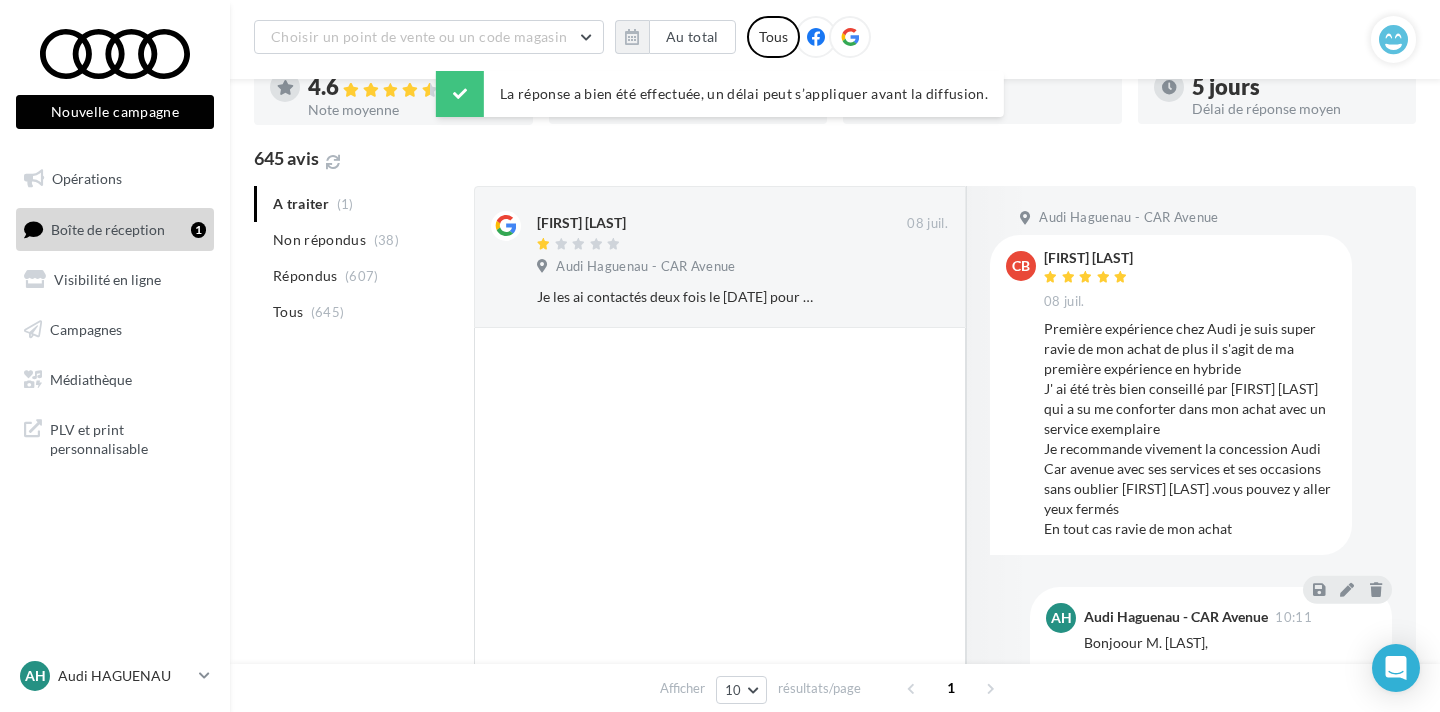 click on "[FIRST] [LAST]" at bounding box center [722, 221] 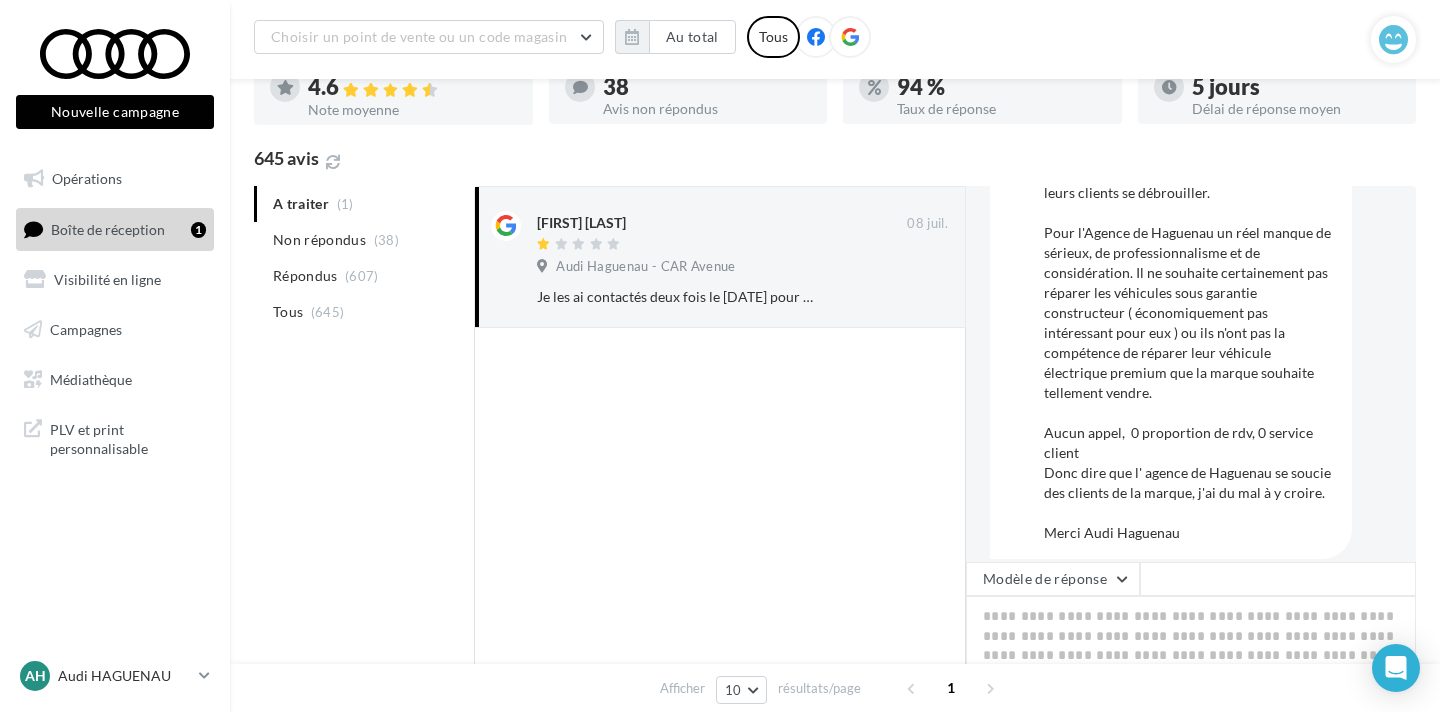 scroll, scrollTop: 0, scrollLeft: 0, axis: both 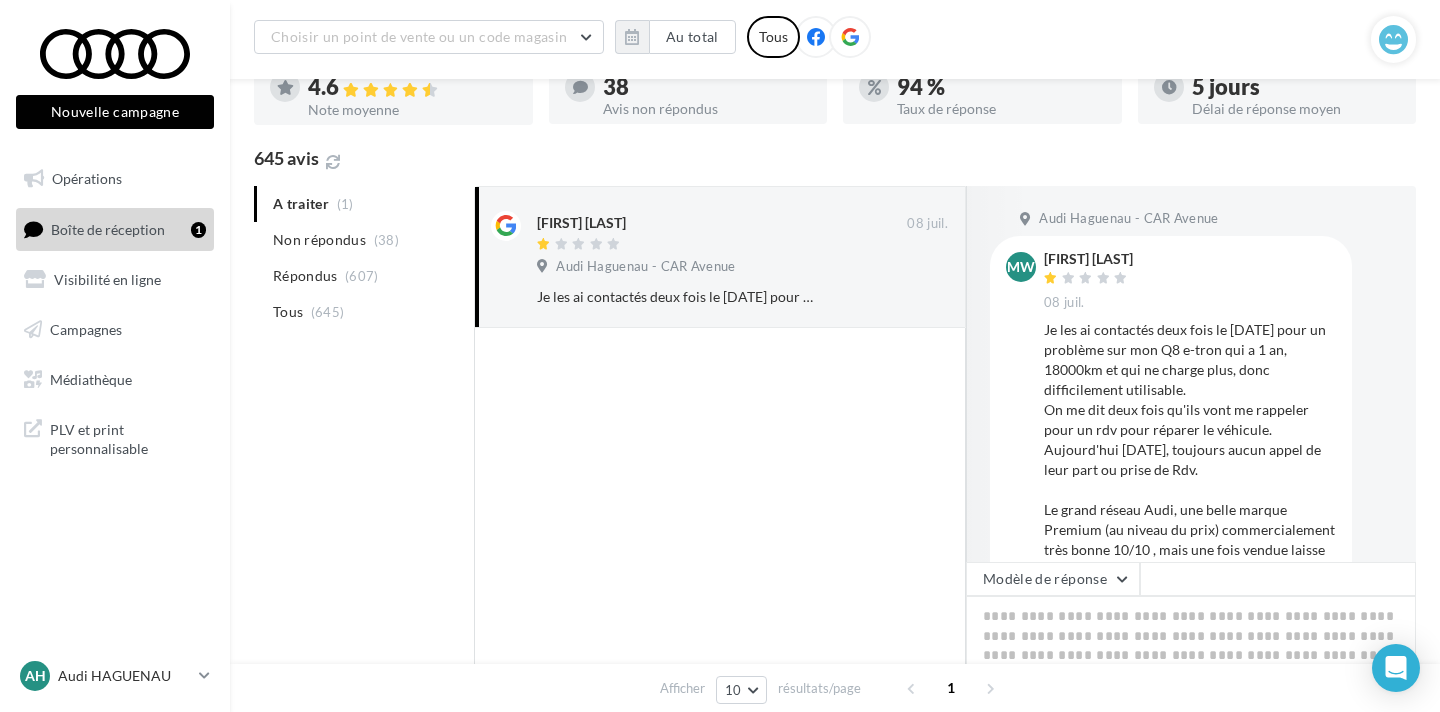 drag, startPoint x: 1079, startPoint y: 254, endPoint x: 1133, endPoint y: 259, distance: 54.230988 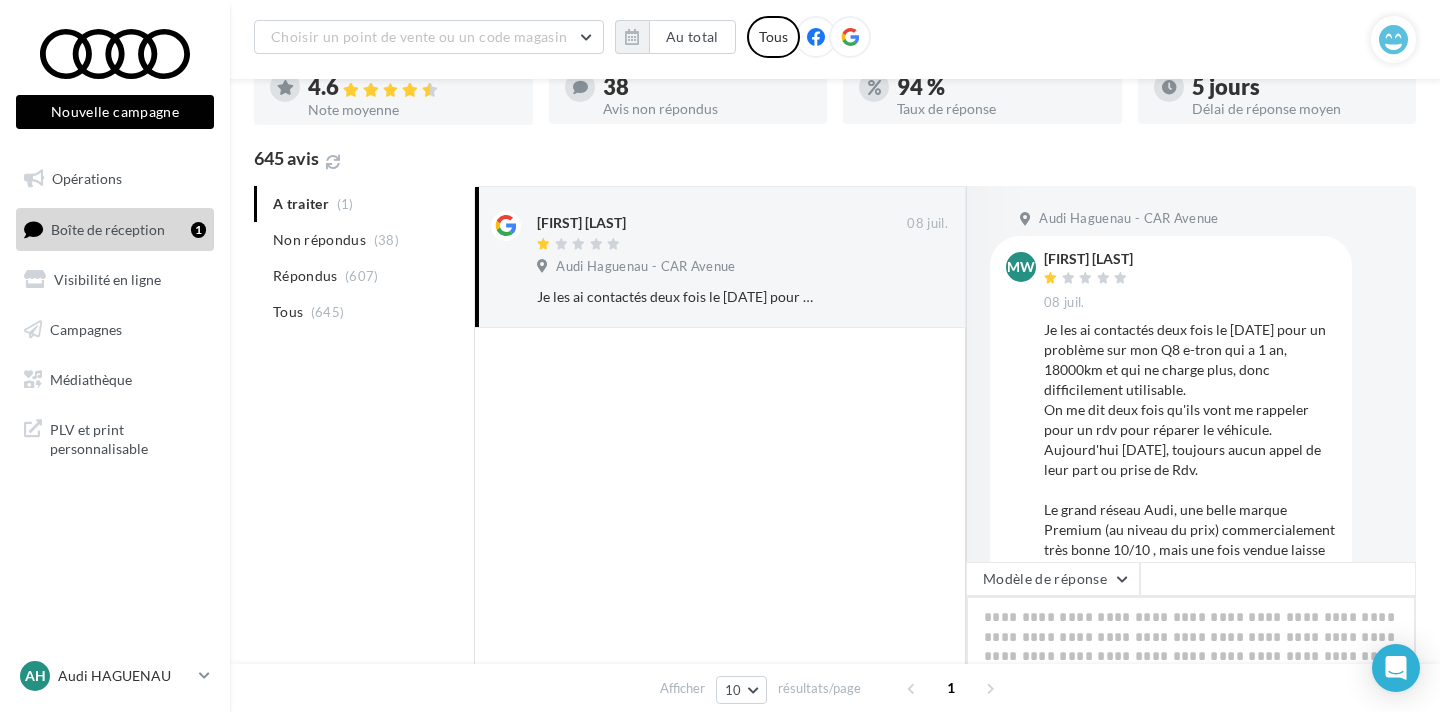 click at bounding box center (1191, 658) 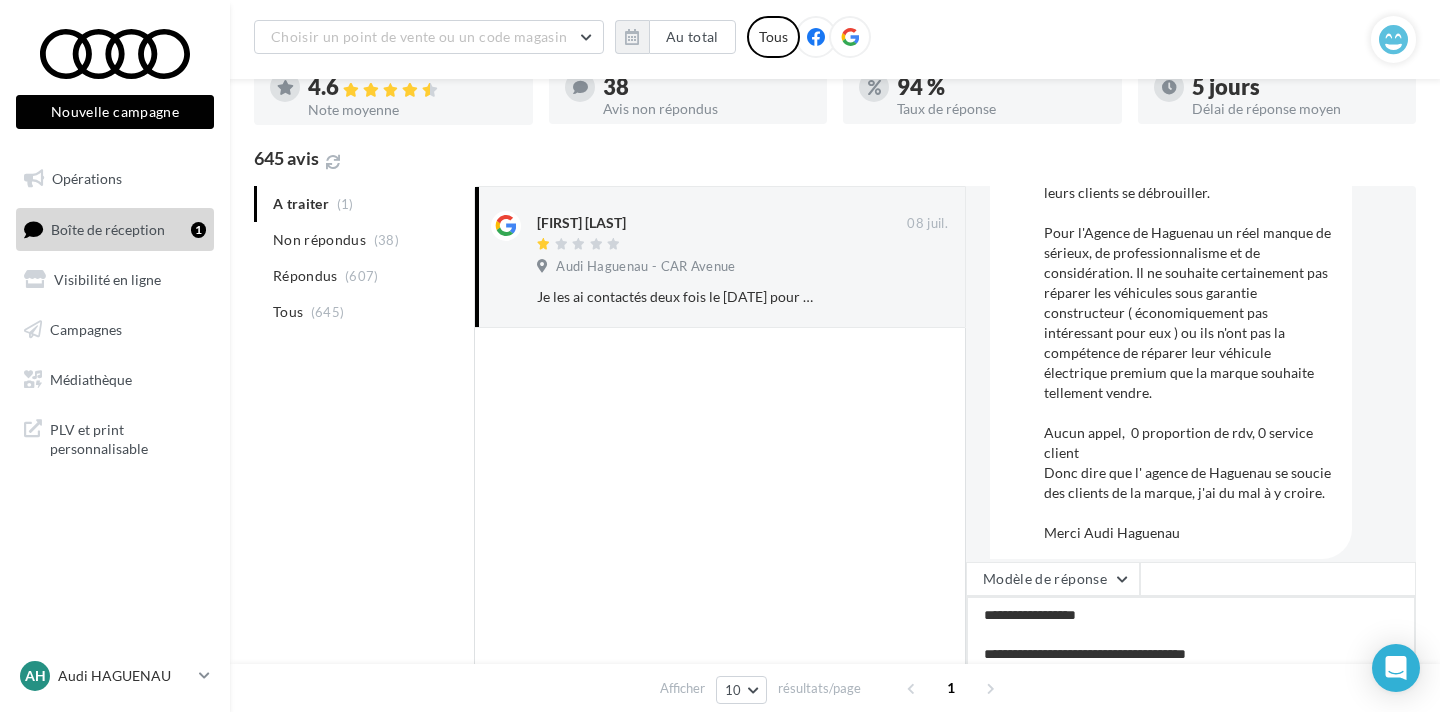 scroll, scrollTop: 374, scrollLeft: 0, axis: vertical 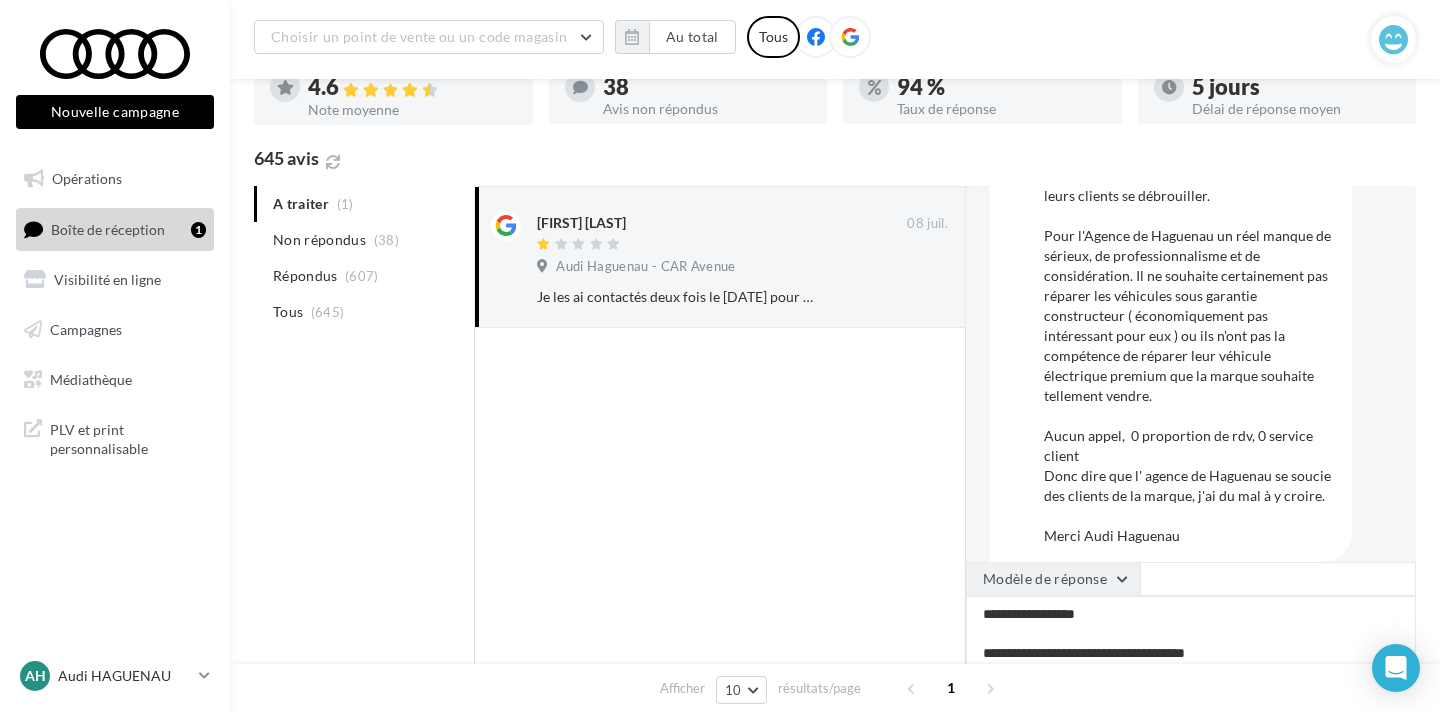 click on "Modèle de réponse" at bounding box center (1053, 579) 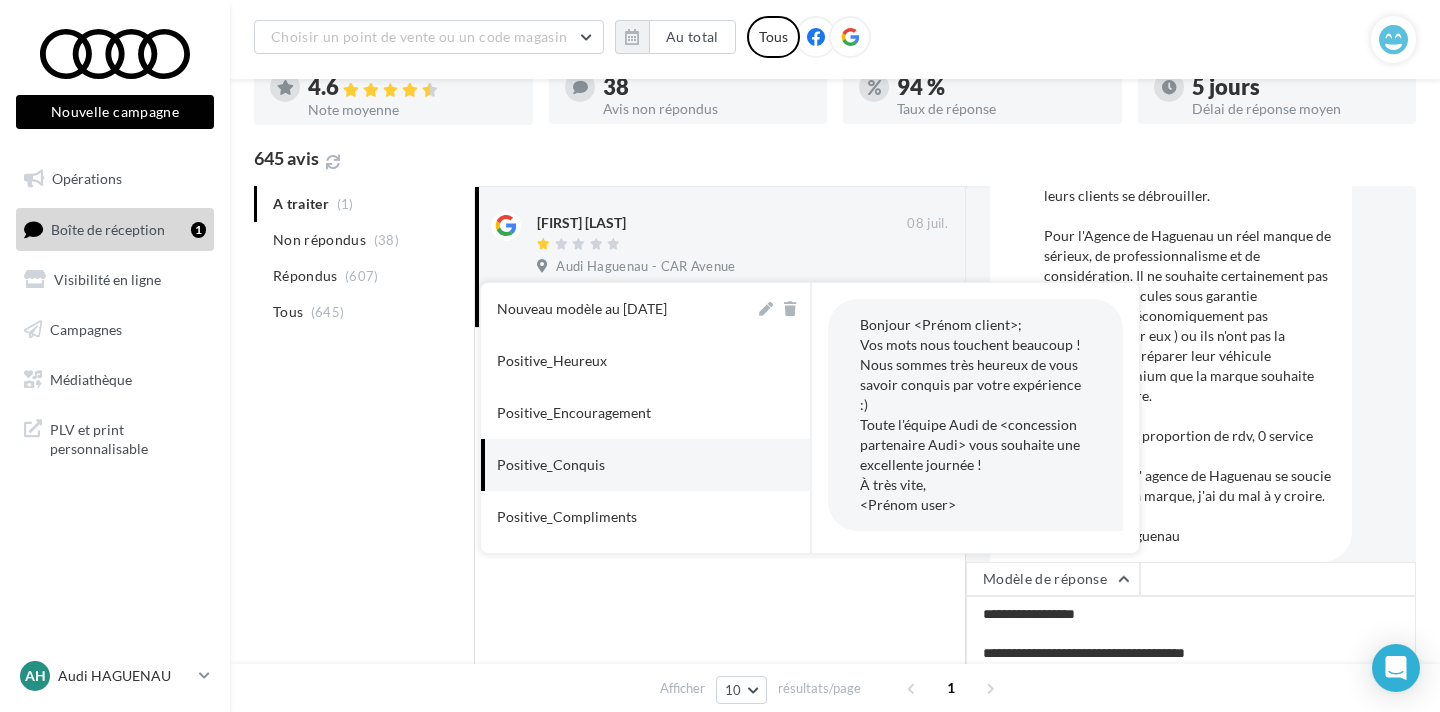 scroll, scrollTop: 1186, scrollLeft: 0, axis: vertical 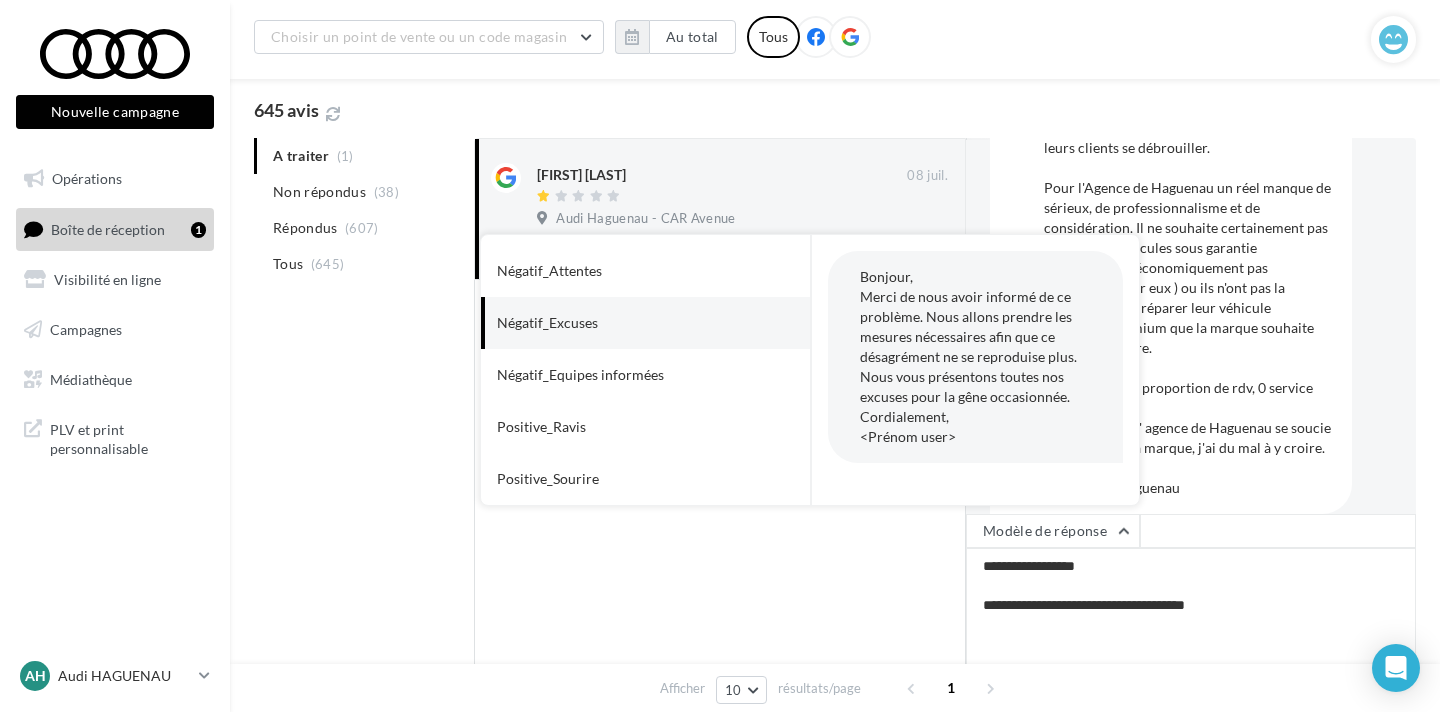 click on "Je les ai contactés deux fois le [DATE] pour un problème sur mon Q8 e-tron qui a 1 an, 18000km et qui ne charge plus, donc difficilement utilisable.
On me dit deux fois qu'ils vont me rappeler pour un rdv pour réparer le véhicule. Aujourd'hui [DATE], toujours aucun appel de leur part ou prise de Rdv.
Le grand réseau Audi, une belle marque Premium (au niveau du prix) commercialement très bonne 10/10 , mais une fois vendue laisse leurs clients se débrouiller.
Pour l'Agence de Haguenau un réel manque de sérieux, de professionnalisme et de considération. Il ne souhaite certainement pas réparer les véhicules sous garantie constructeur ( économiquement pas intéressant pour eux ) ou ils n'ont pas la compétence de réparer leur véhicule électrique premium que la marque souhaite tellement vendre.
Aucun appel,  0 proportion de rdv, 0 service client
Donc dire que l' agence de Haguenau se soucie des clients de la marque, j'ai du mal à y croire.
Merci Audi Haguenau" at bounding box center (1190, 198) 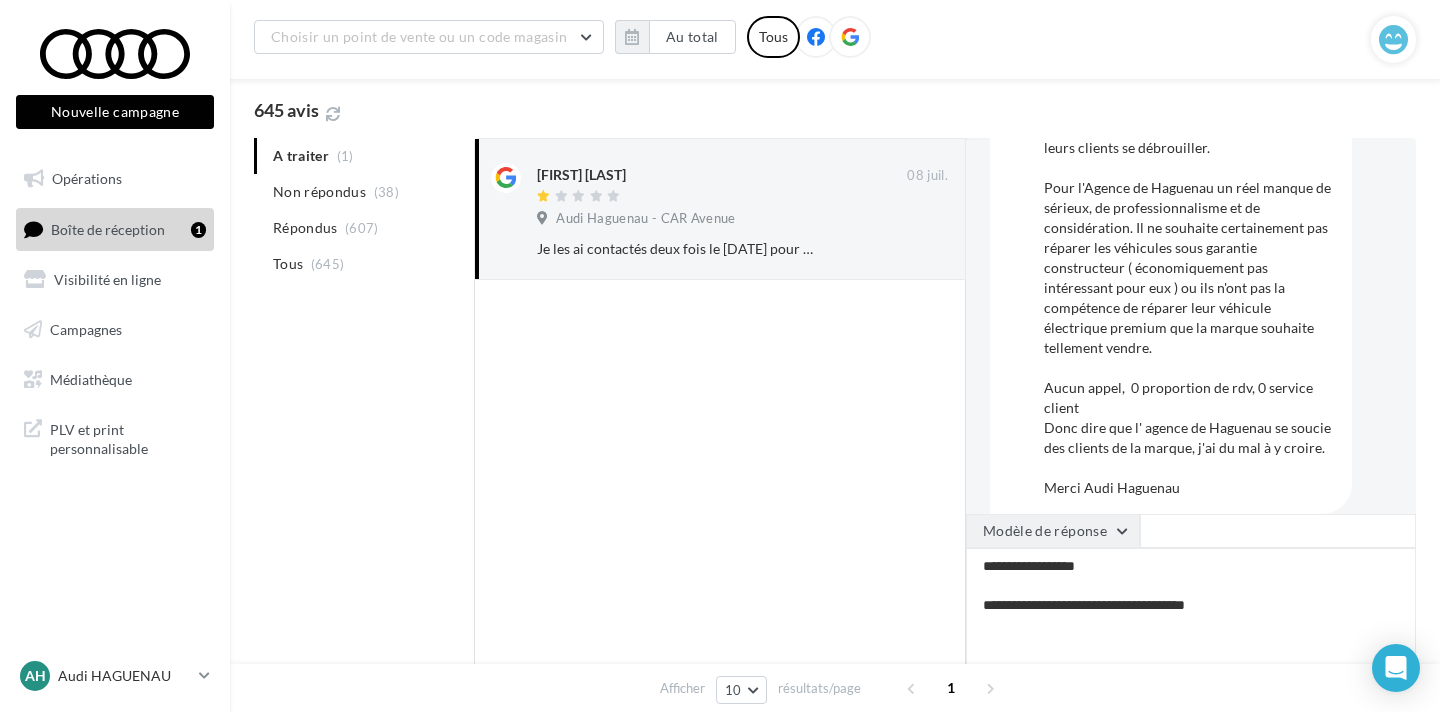 click on "Modèle de réponse" at bounding box center (1053, 531) 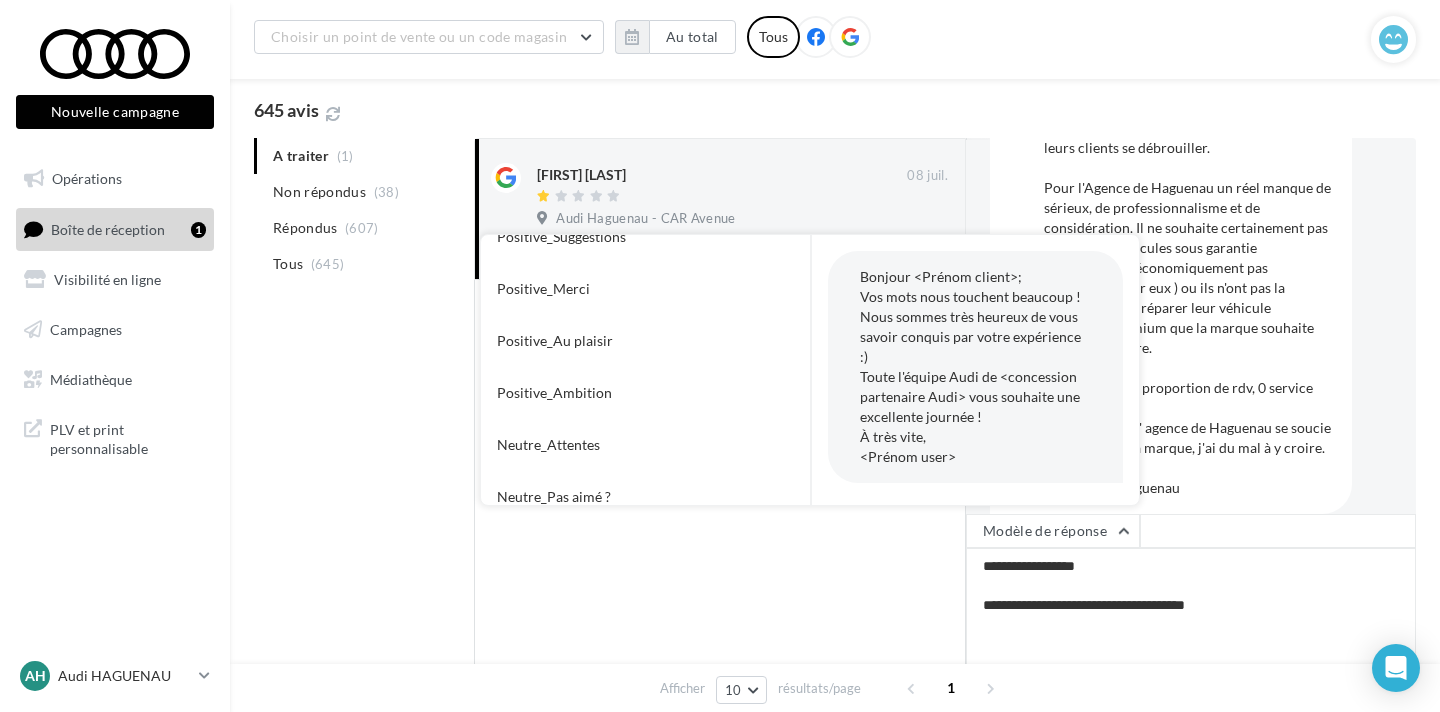 scroll, scrollTop: 1186, scrollLeft: 0, axis: vertical 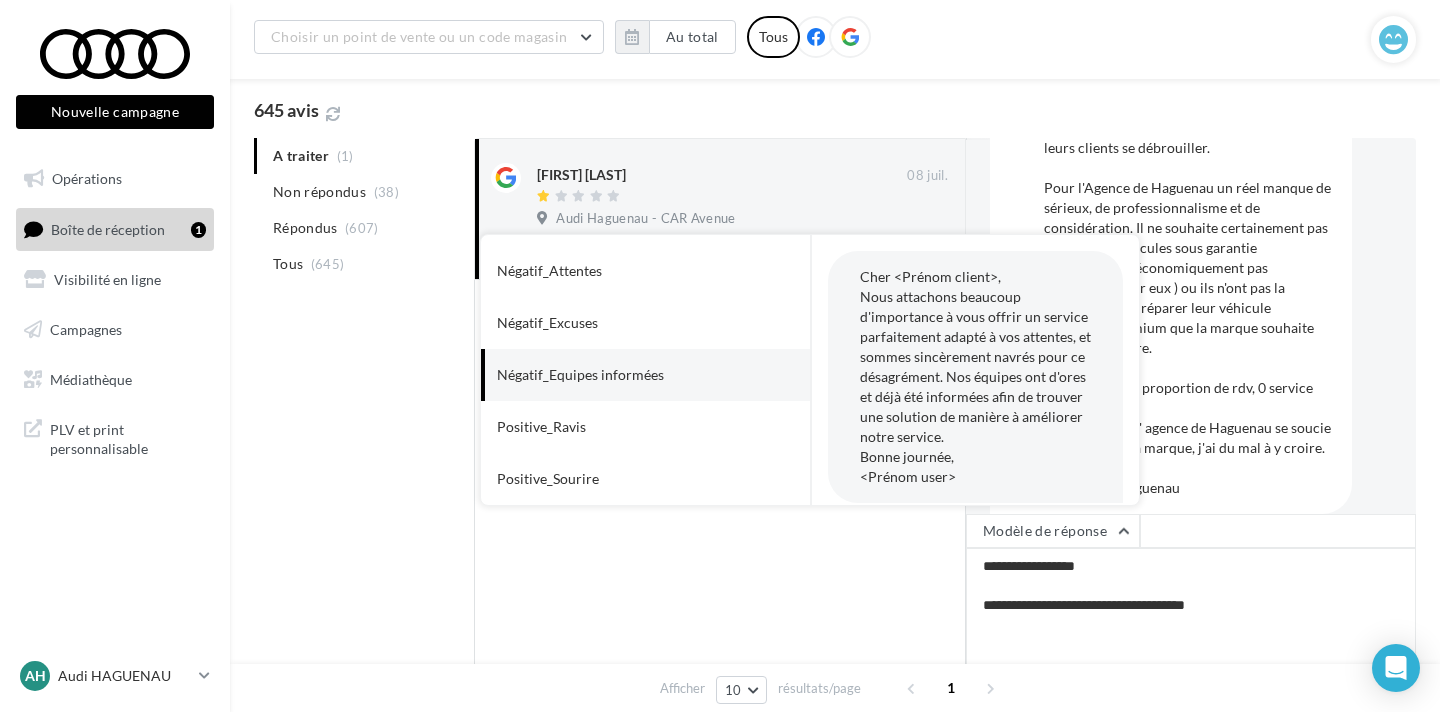click on "Négatif_Equipes informées" at bounding box center [580, 375] 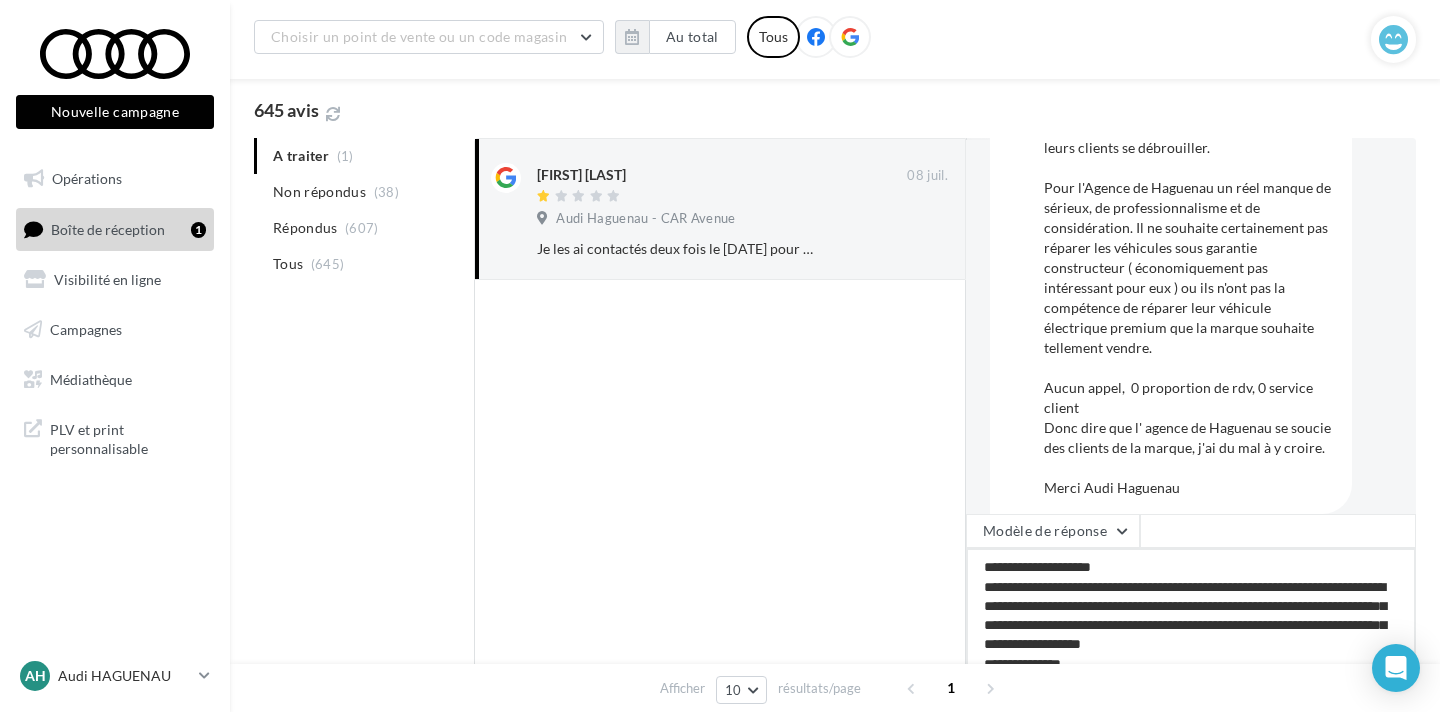 click on "**********" at bounding box center (1191, 610) 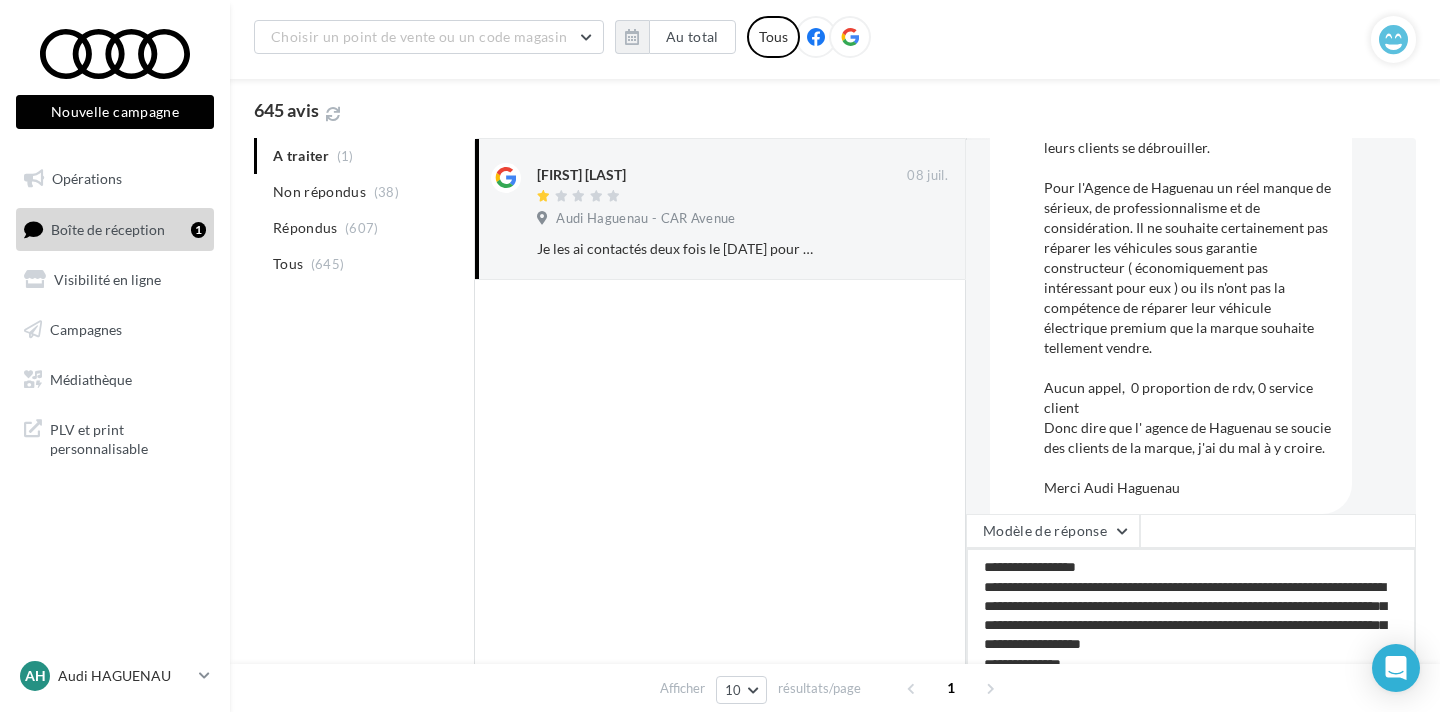 click on "**********" at bounding box center (1191, 610) 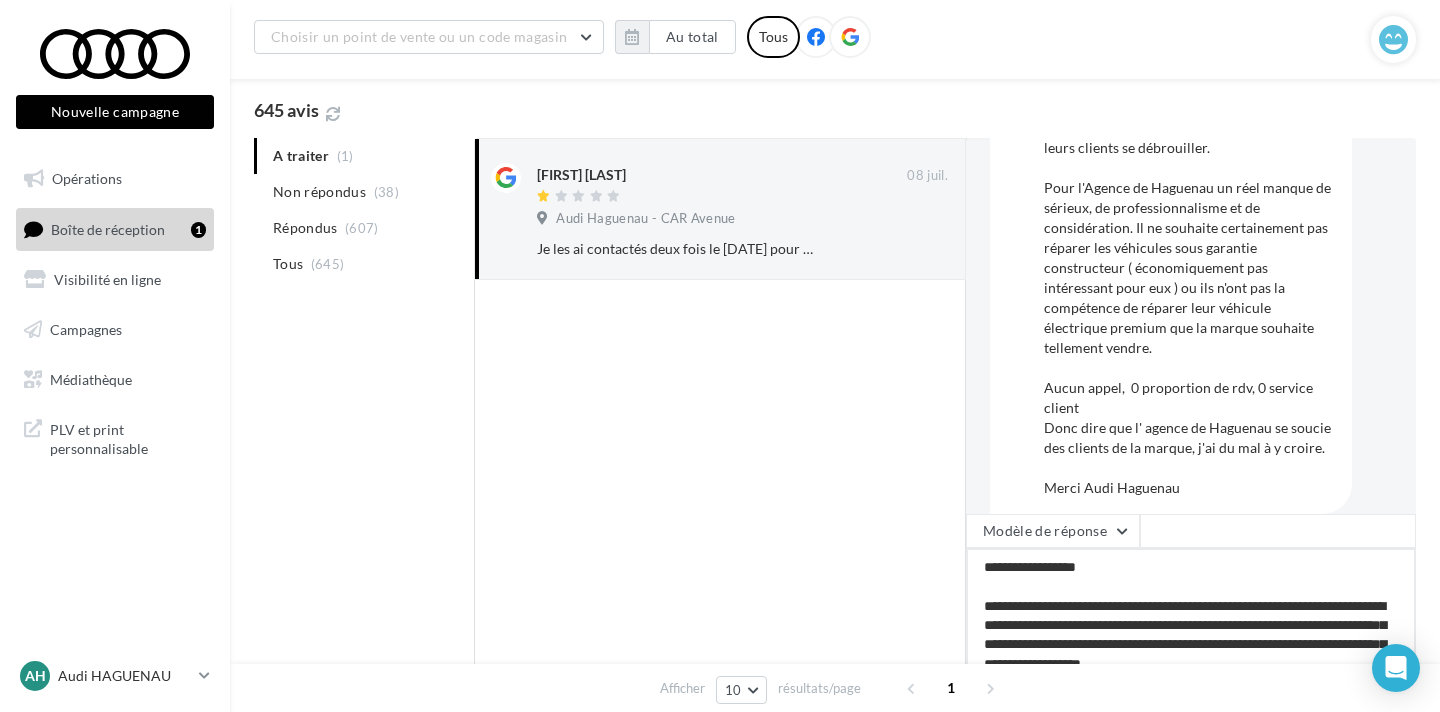 scroll, scrollTop: 50, scrollLeft: 0, axis: vertical 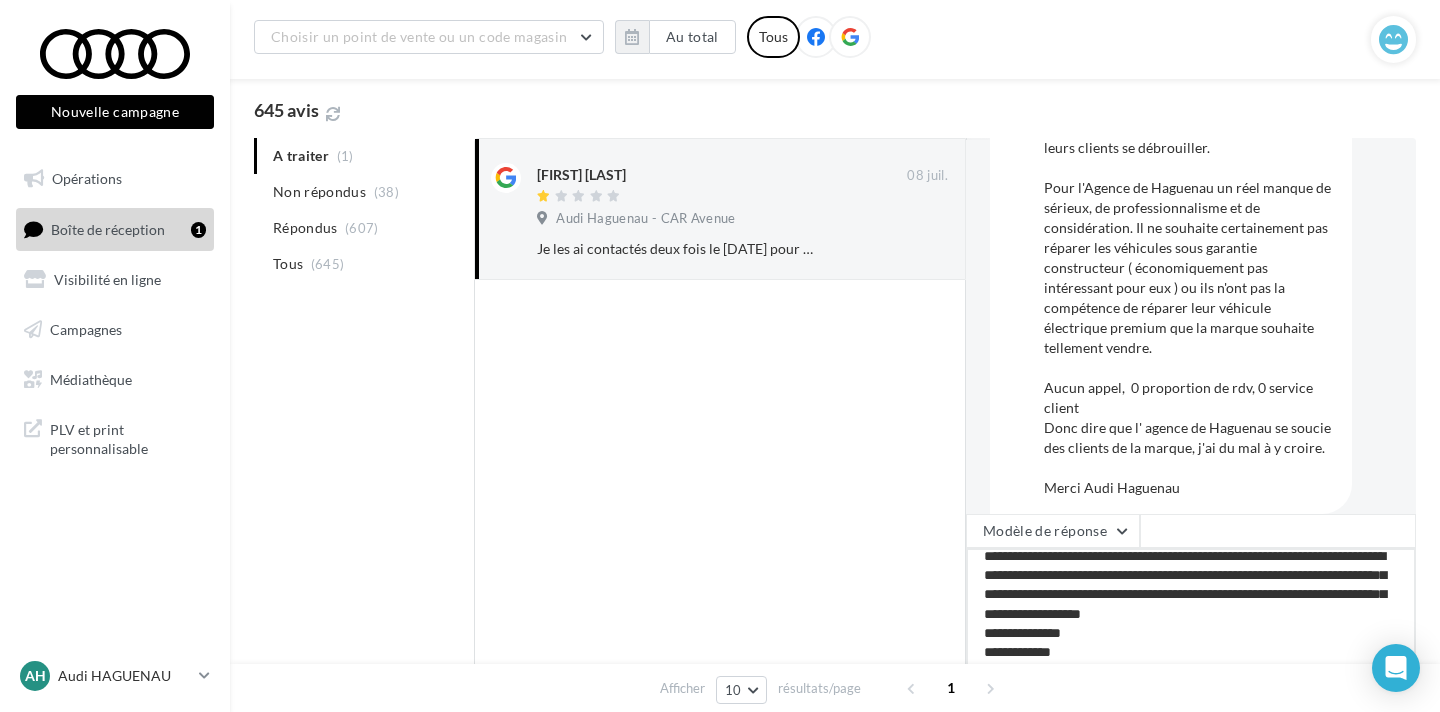 click on "**********" at bounding box center (1191, 610) 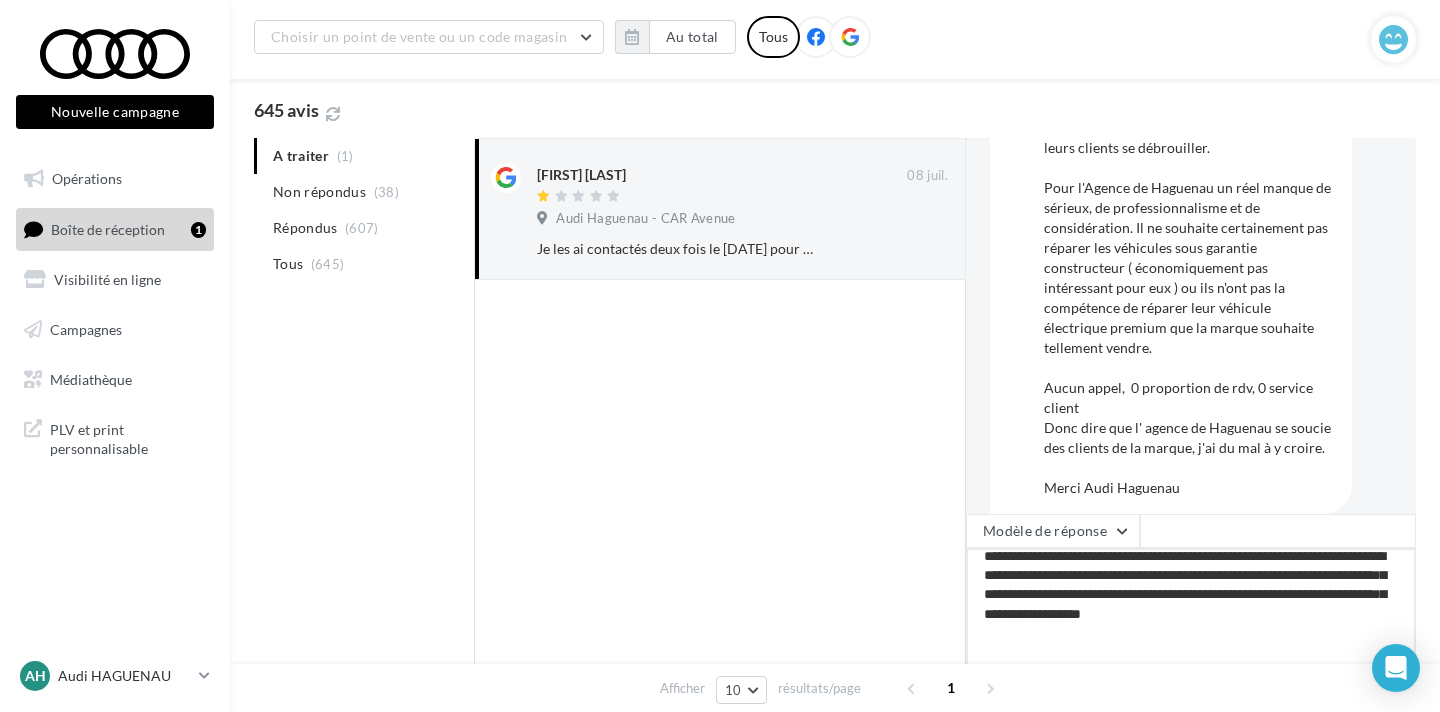 scroll, scrollTop: 69, scrollLeft: 0, axis: vertical 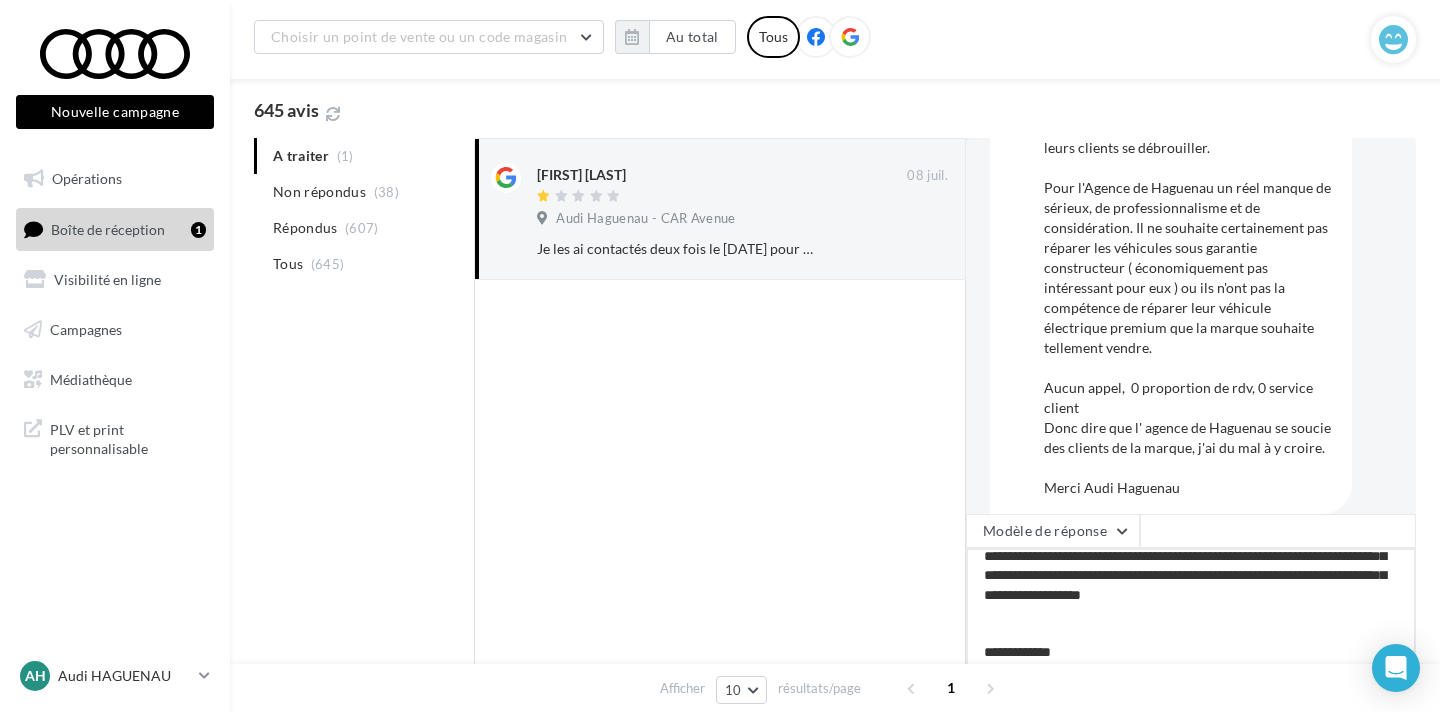 click on "**********" at bounding box center (1191, 610) 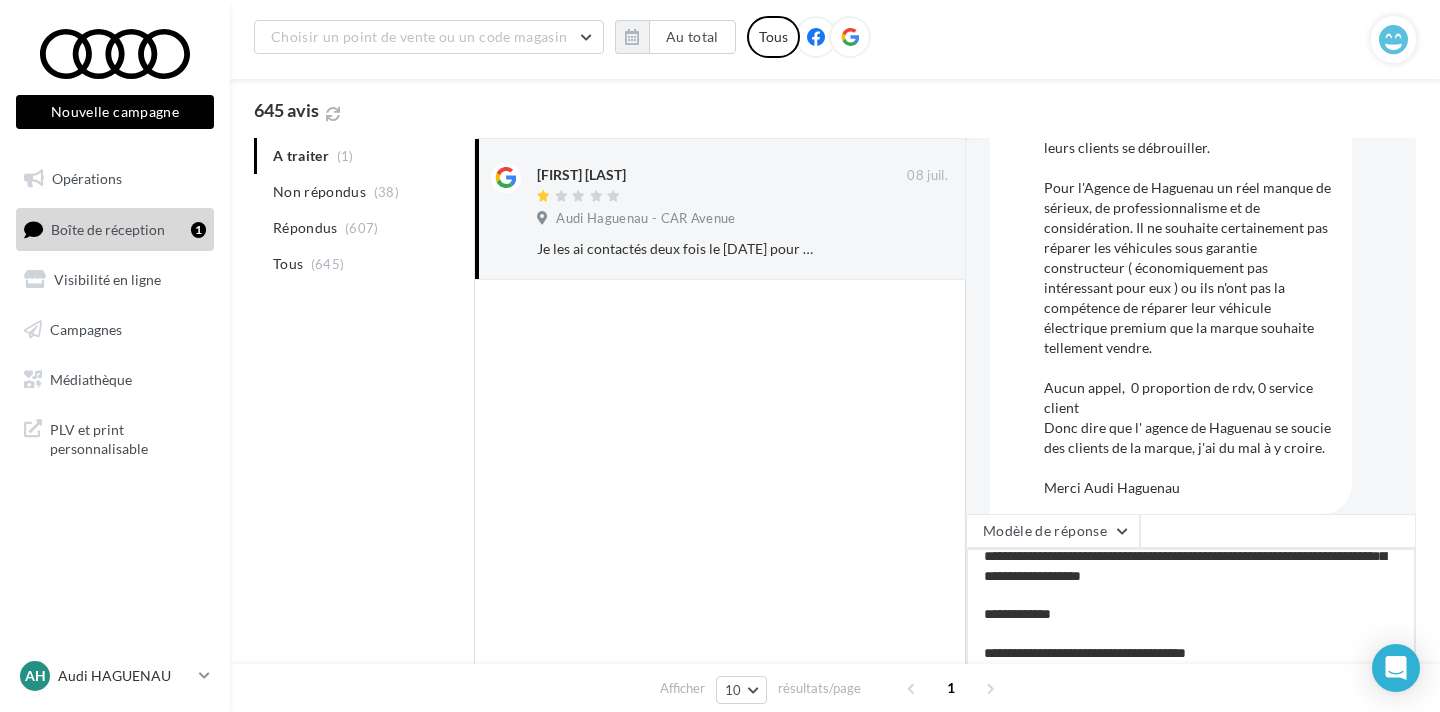 scroll, scrollTop: 0, scrollLeft: 0, axis: both 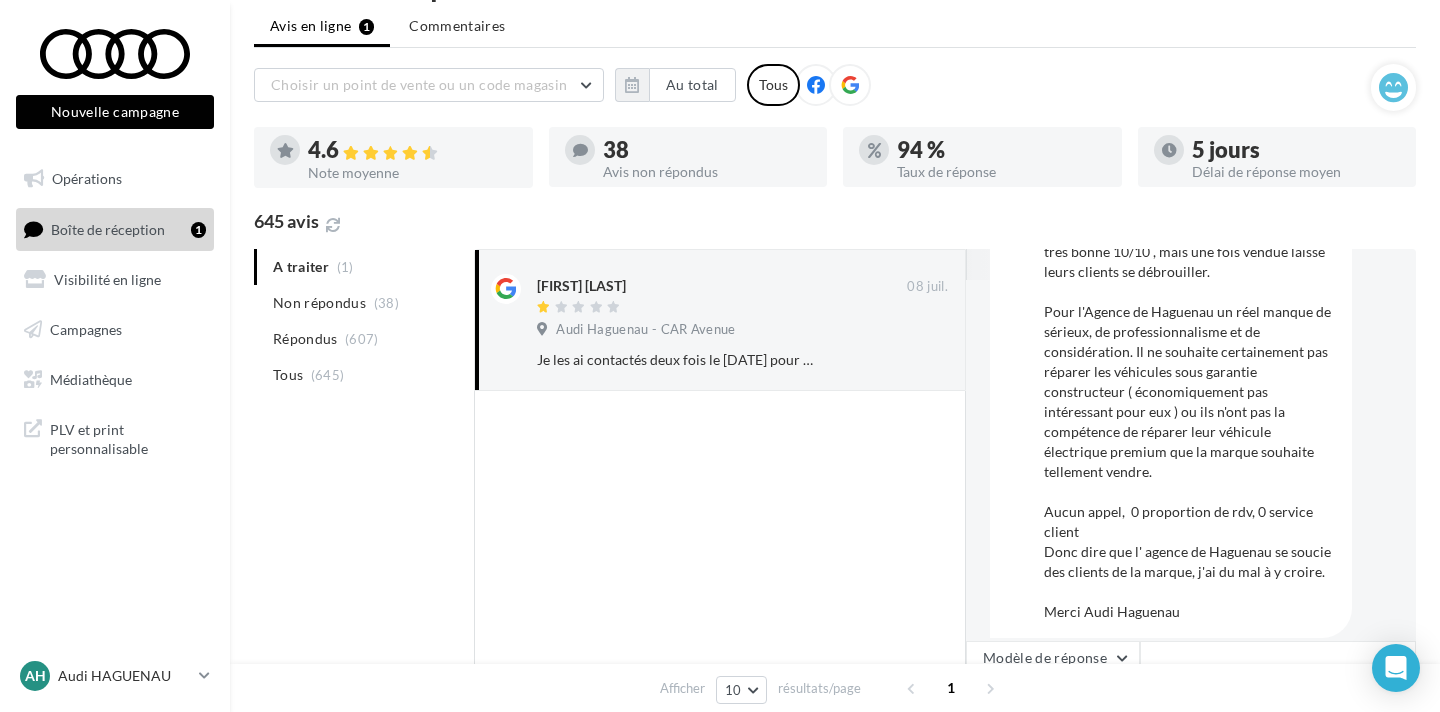 type on "**********" 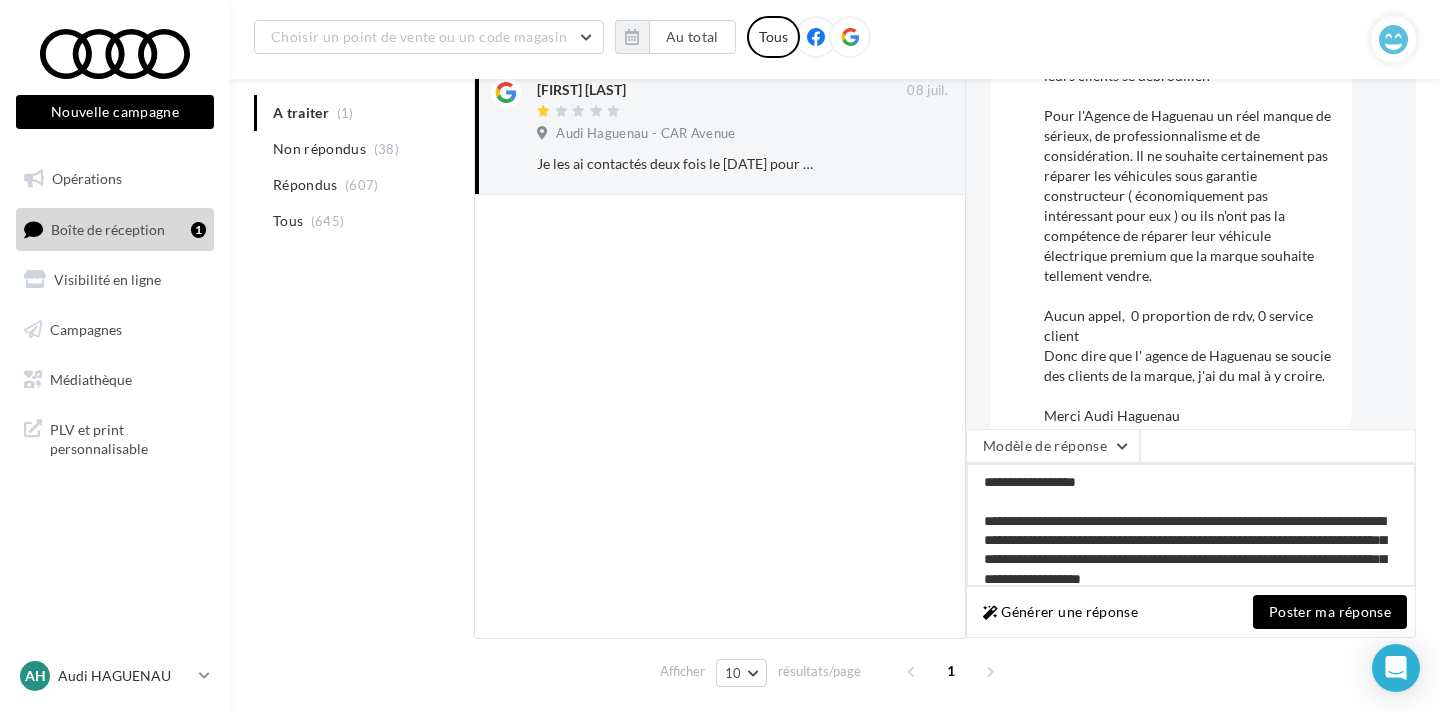 scroll, scrollTop: 343, scrollLeft: 0, axis: vertical 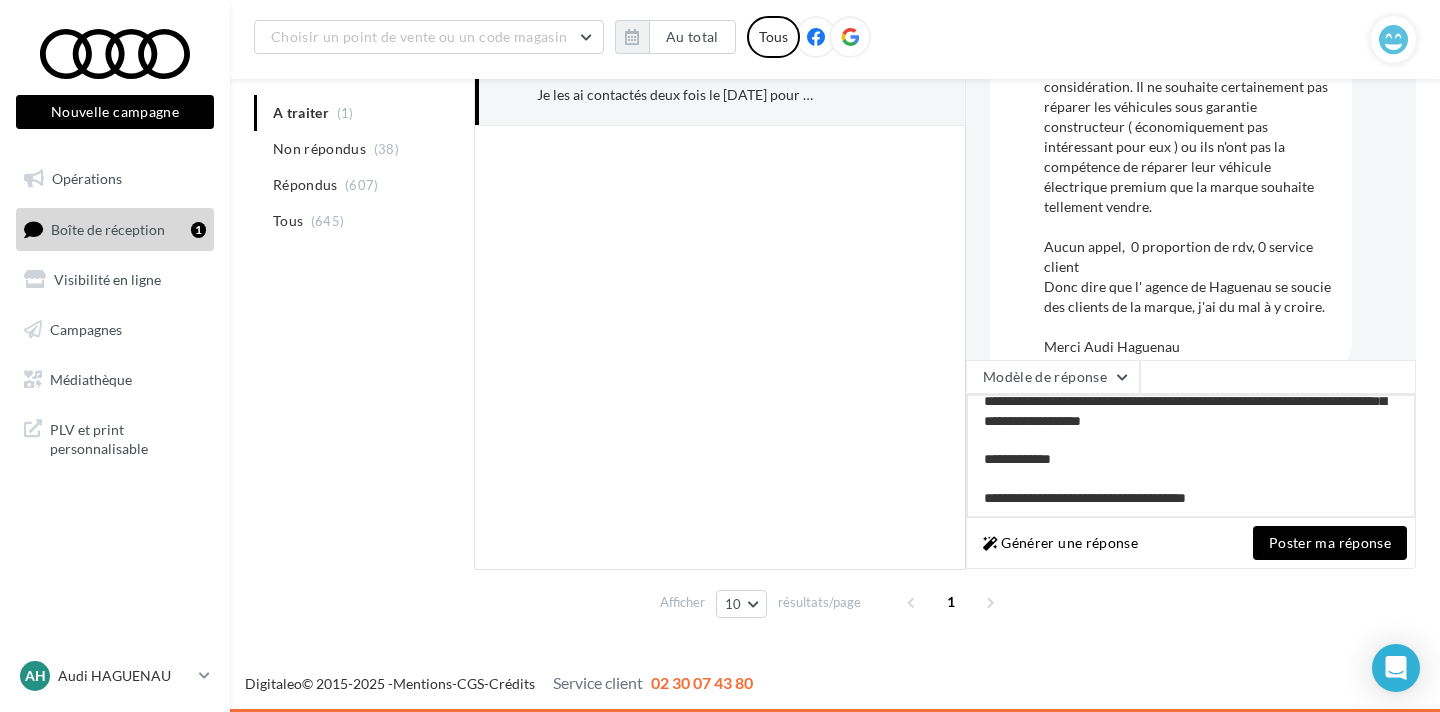 drag, startPoint x: 1244, startPoint y: 499, endPoint x: 1005, endPoint y: 486, distance: 239.3533 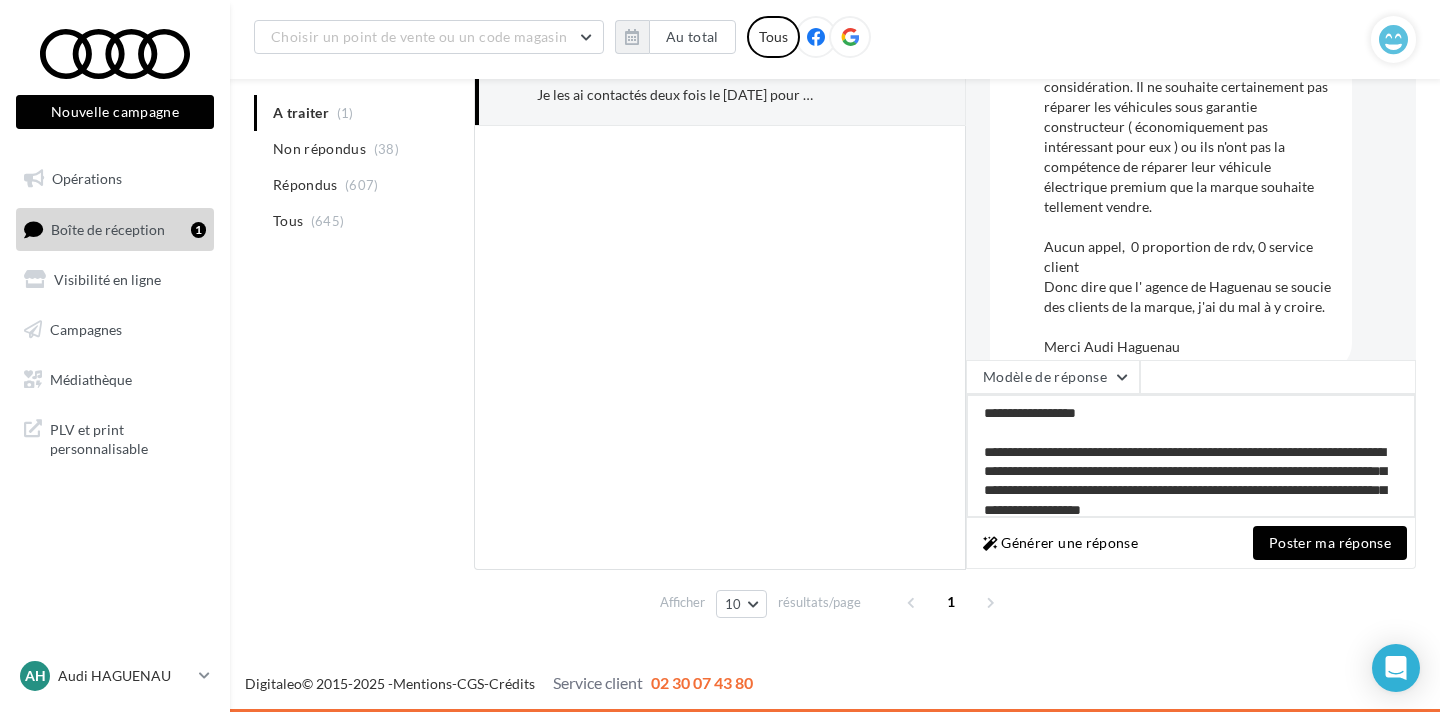 drag, startPoint x: 1074, startPoint y: 461, endPoint x: 920, endPoint y: 378, distance: 174.94284 